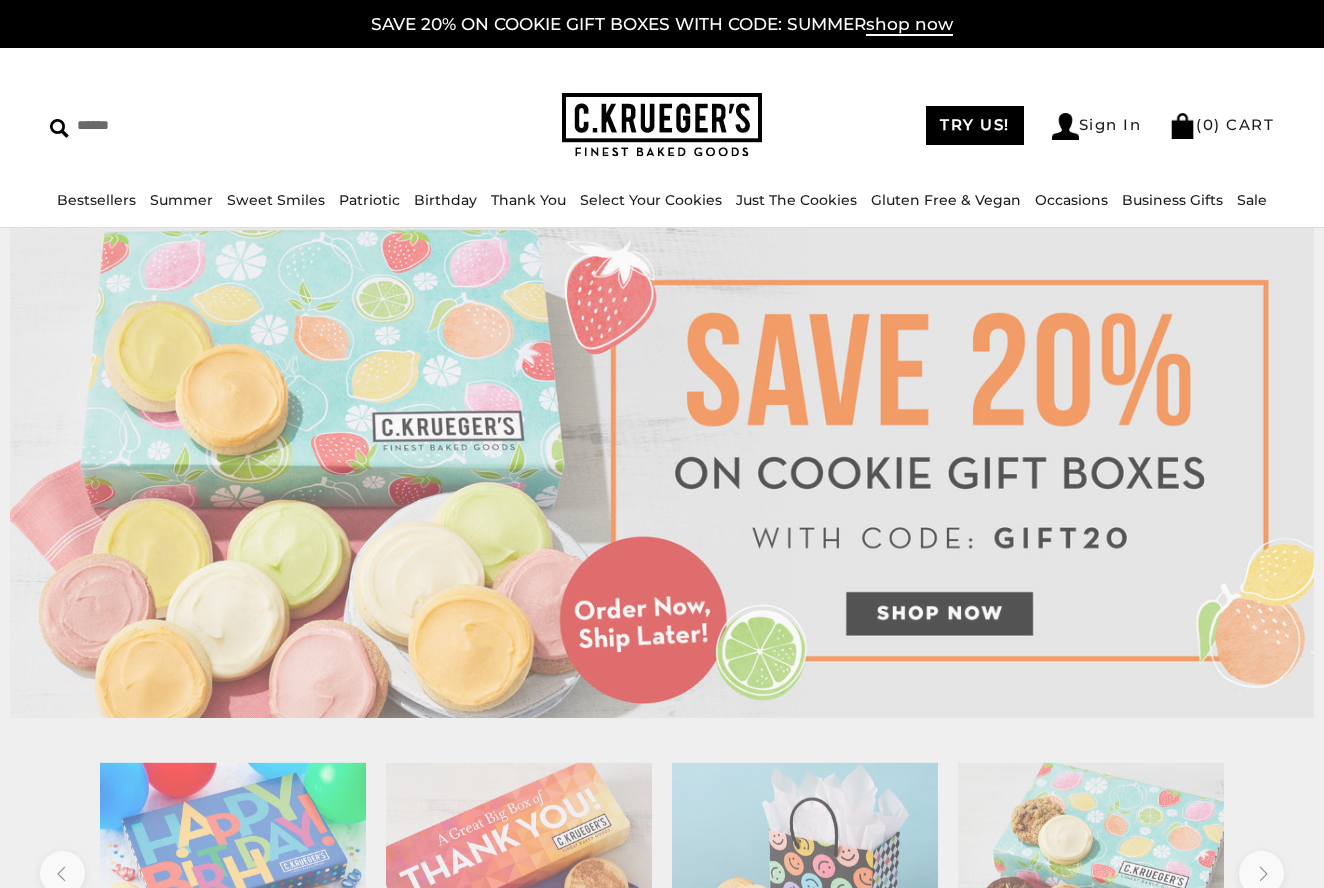 scroll, scrollTop: 0, scrollLeft: 0, axis: both 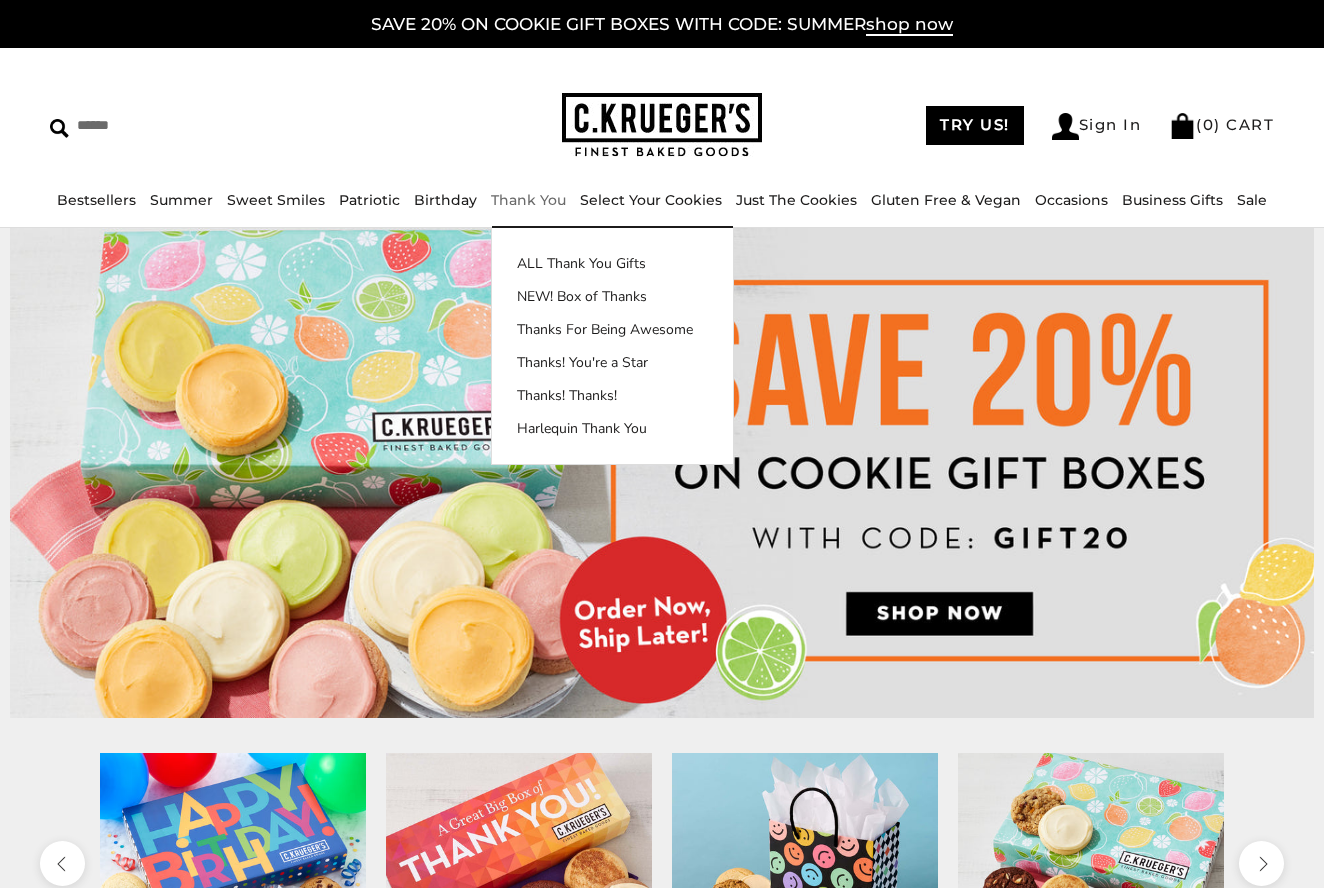 click on "Thank You" at bounding box center (528, 200) 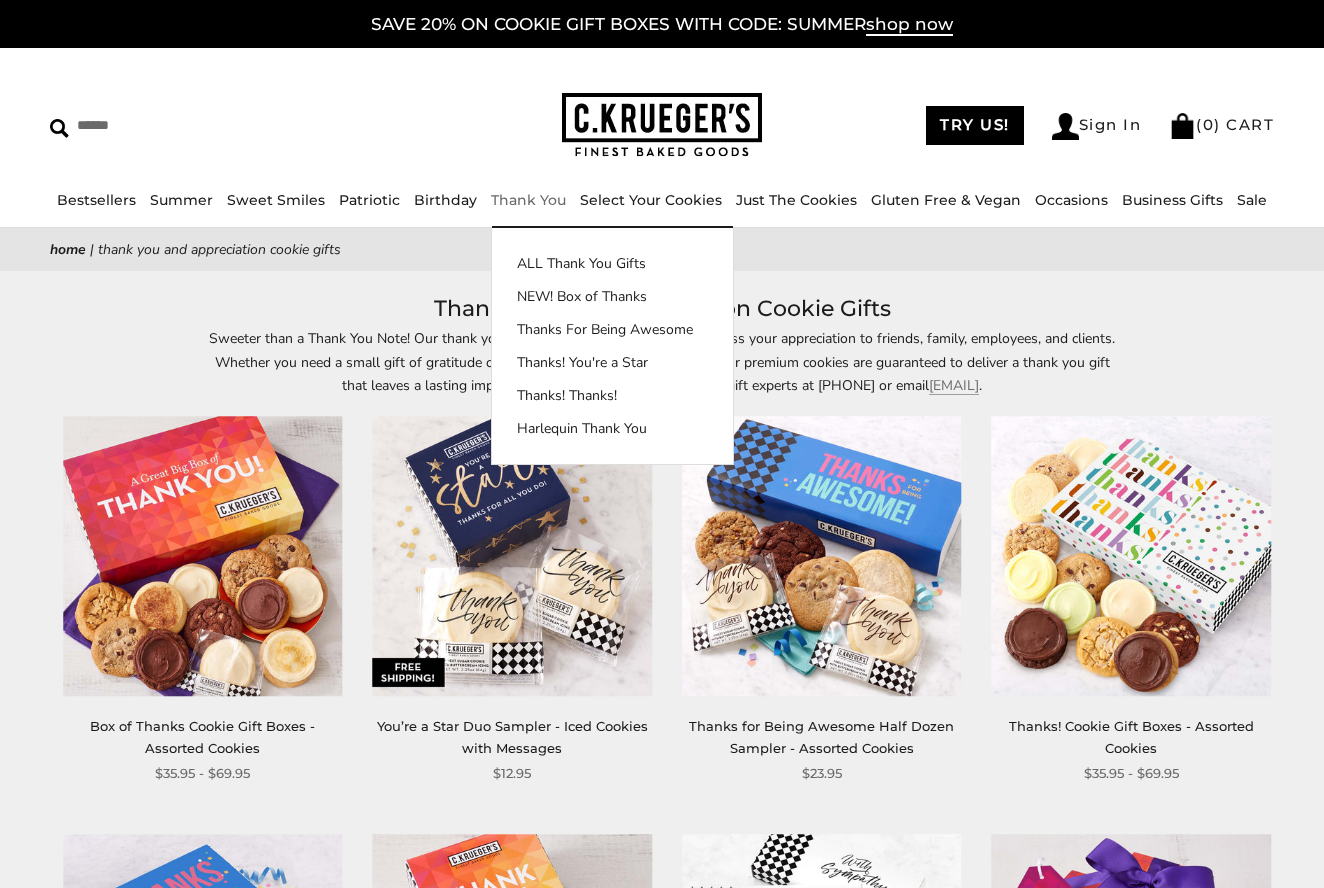 scroll, scrollTop: 0, scrollLeft: 0, axis: both 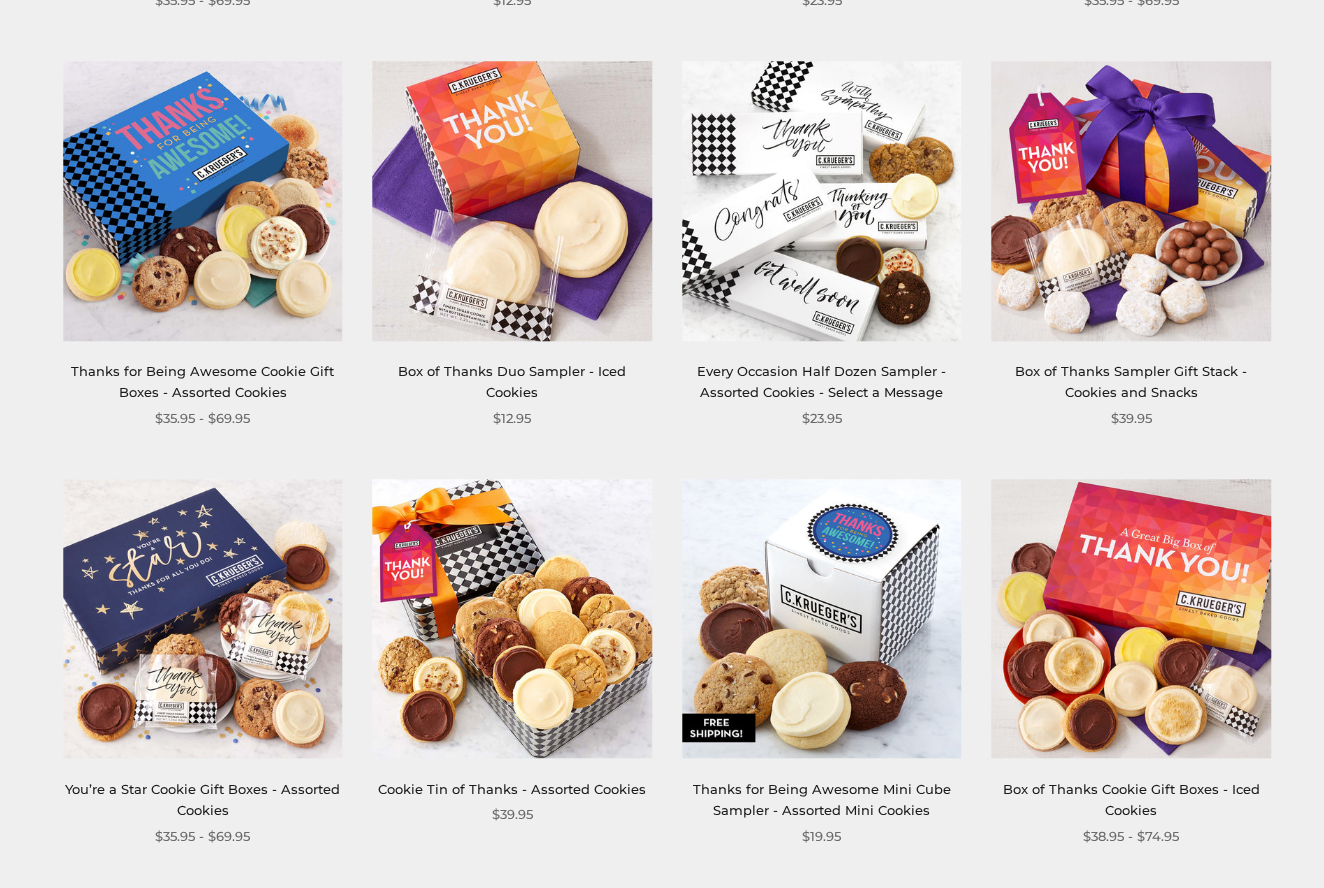 click at bounding box center (821, 618) 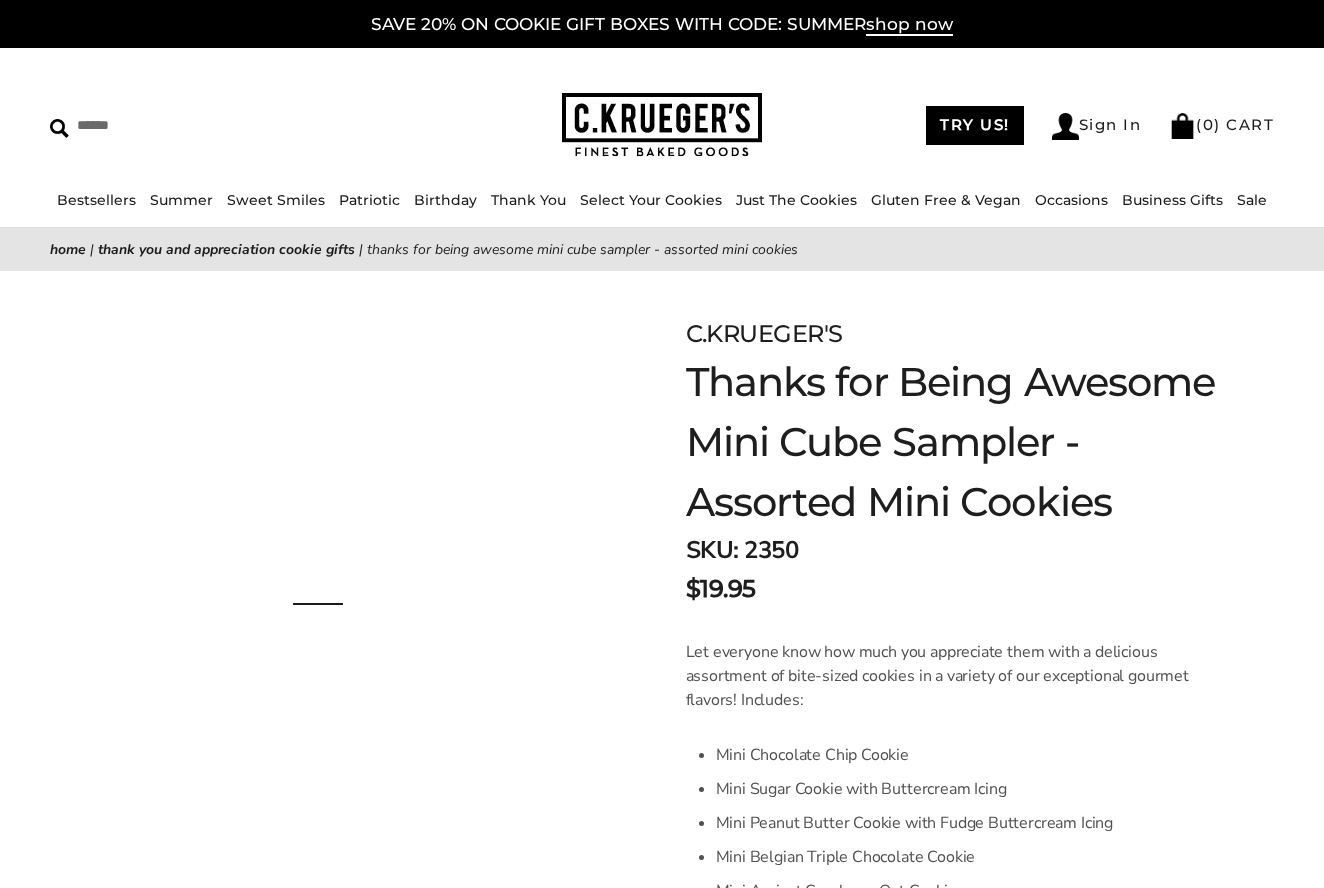 scroll, scrollTop: 0, scrollLeft: 0, axis: both 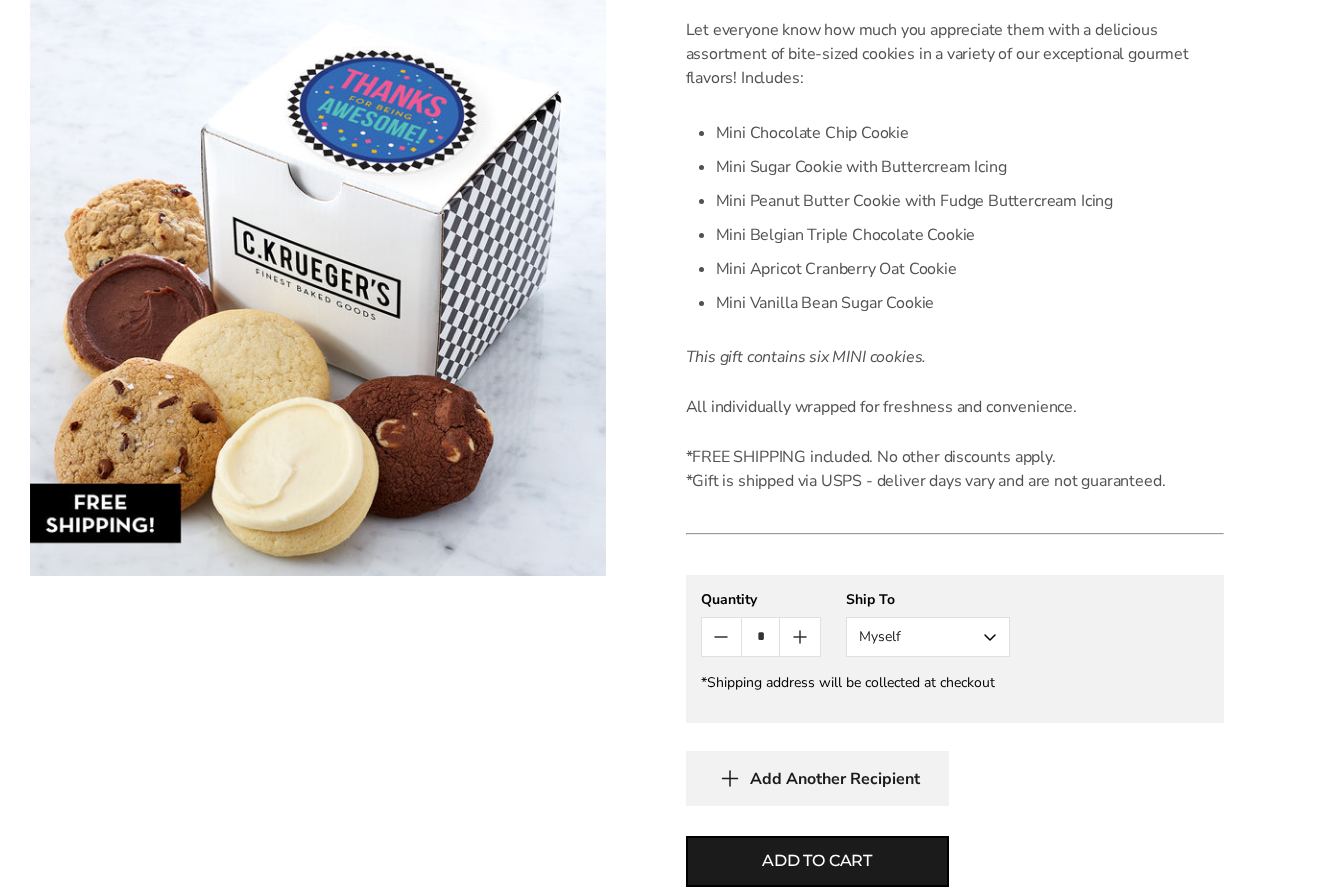 click on "Myself" at bounding box center [928, 637] 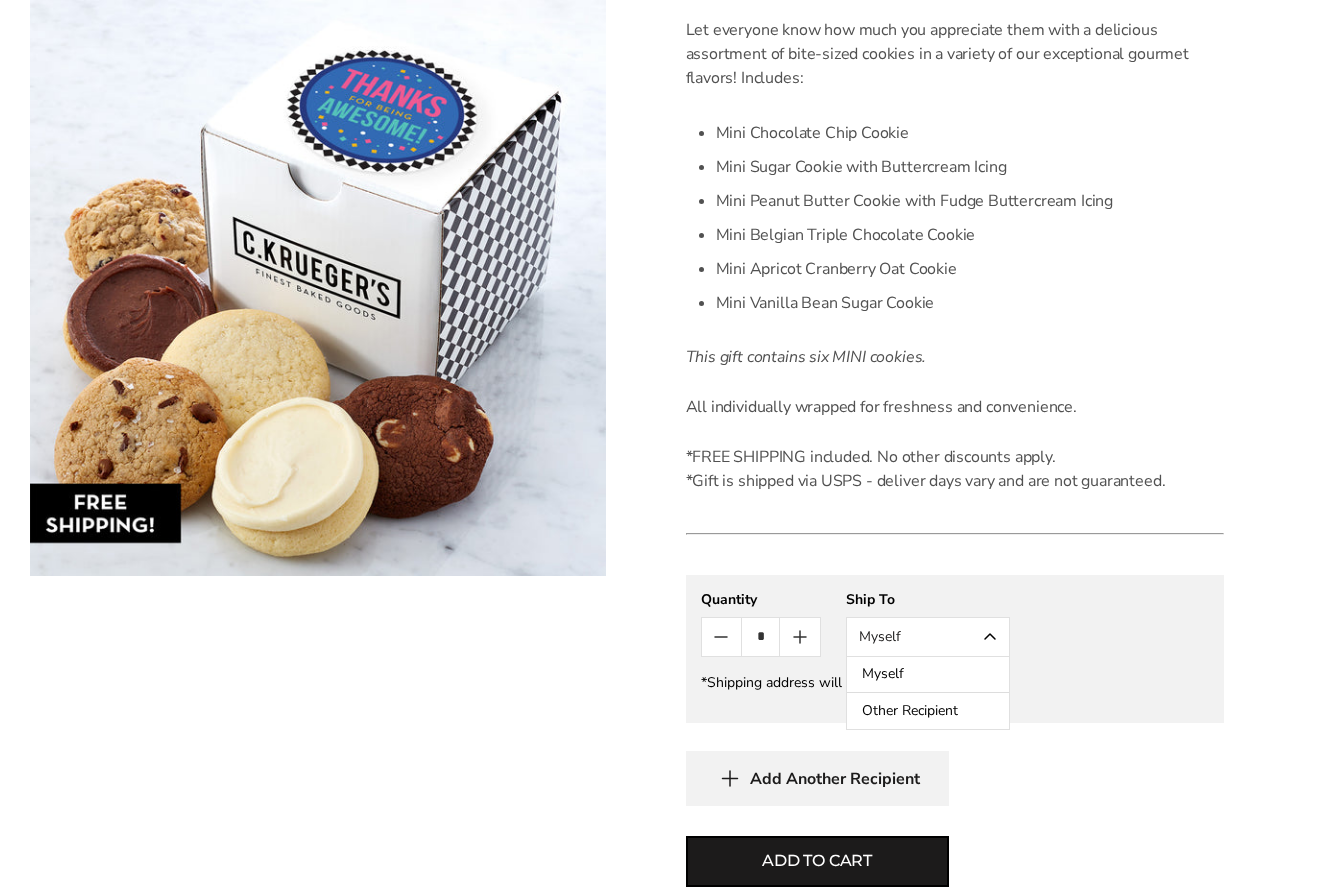 click on "Other Recipient" at bounding box center [928, 711] 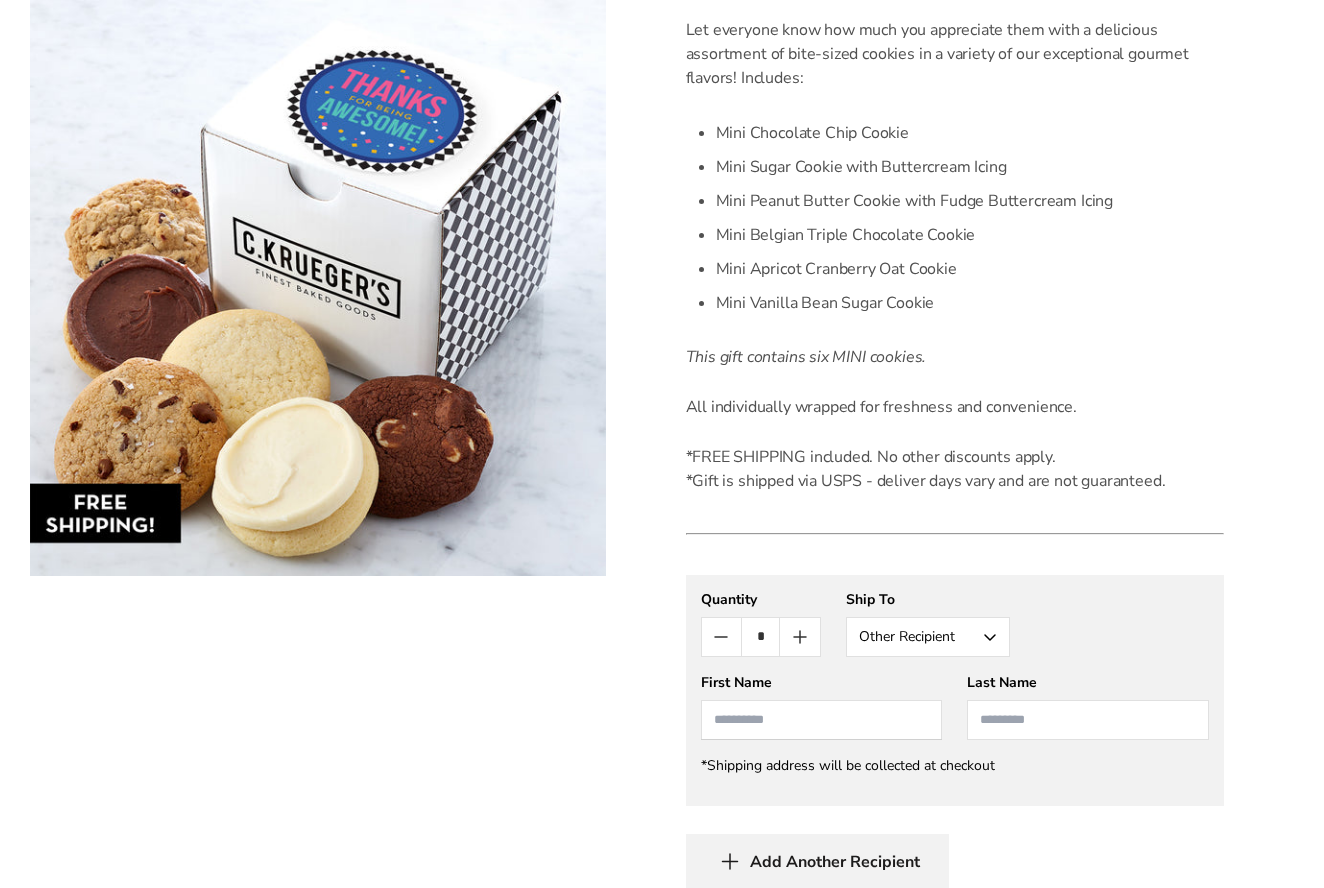 click at bounding box center [822, 720] 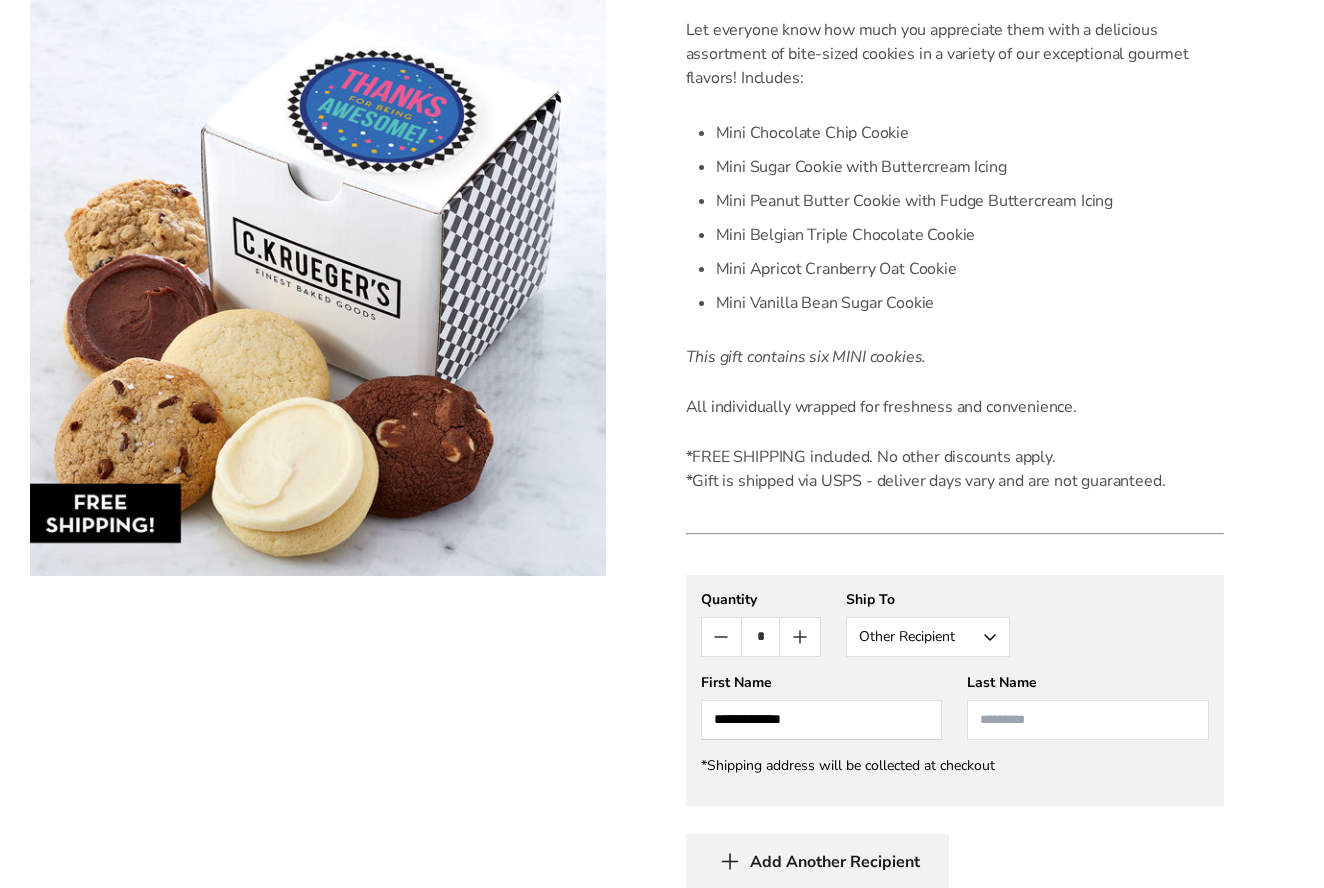 type on "**********" 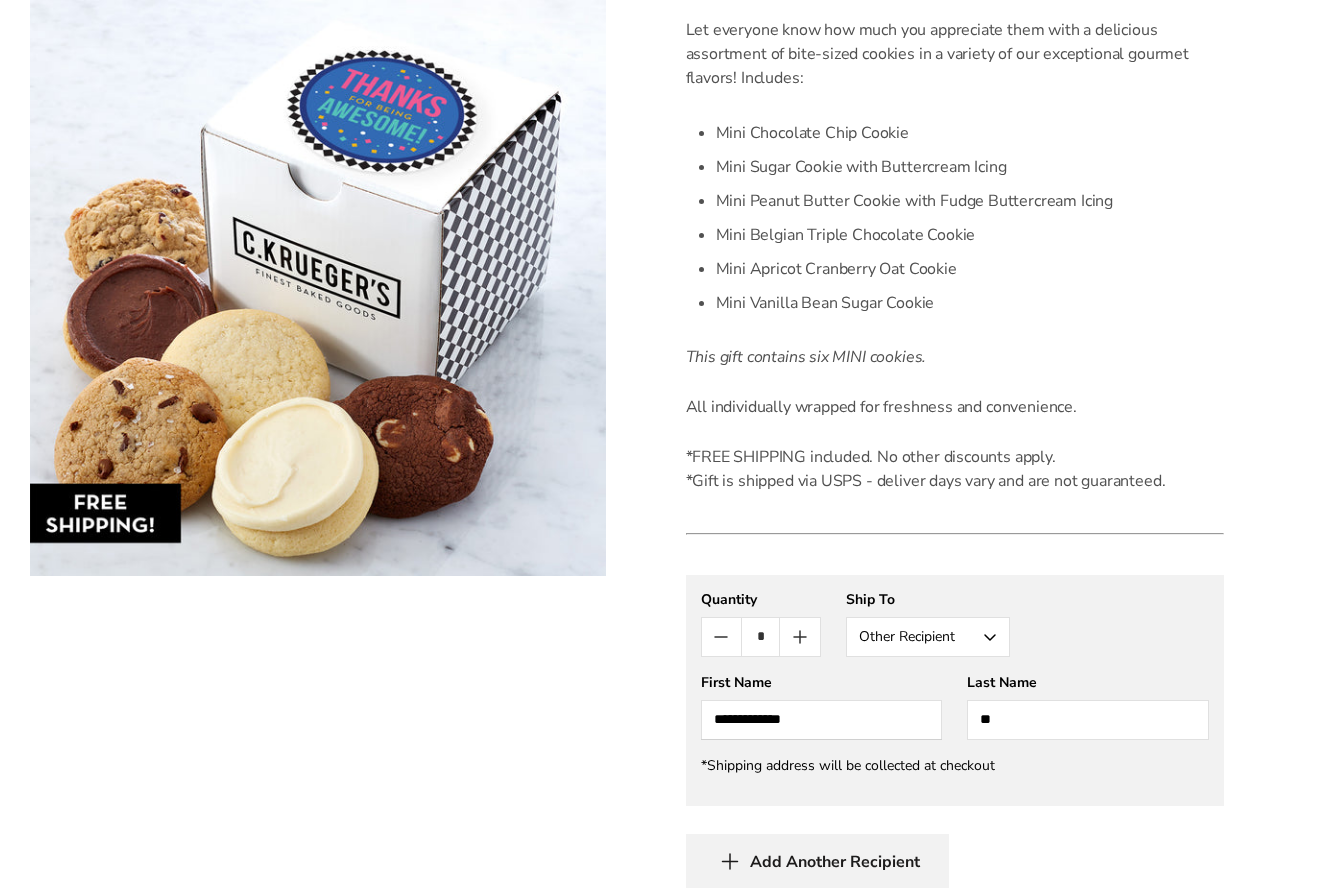 type on "*" 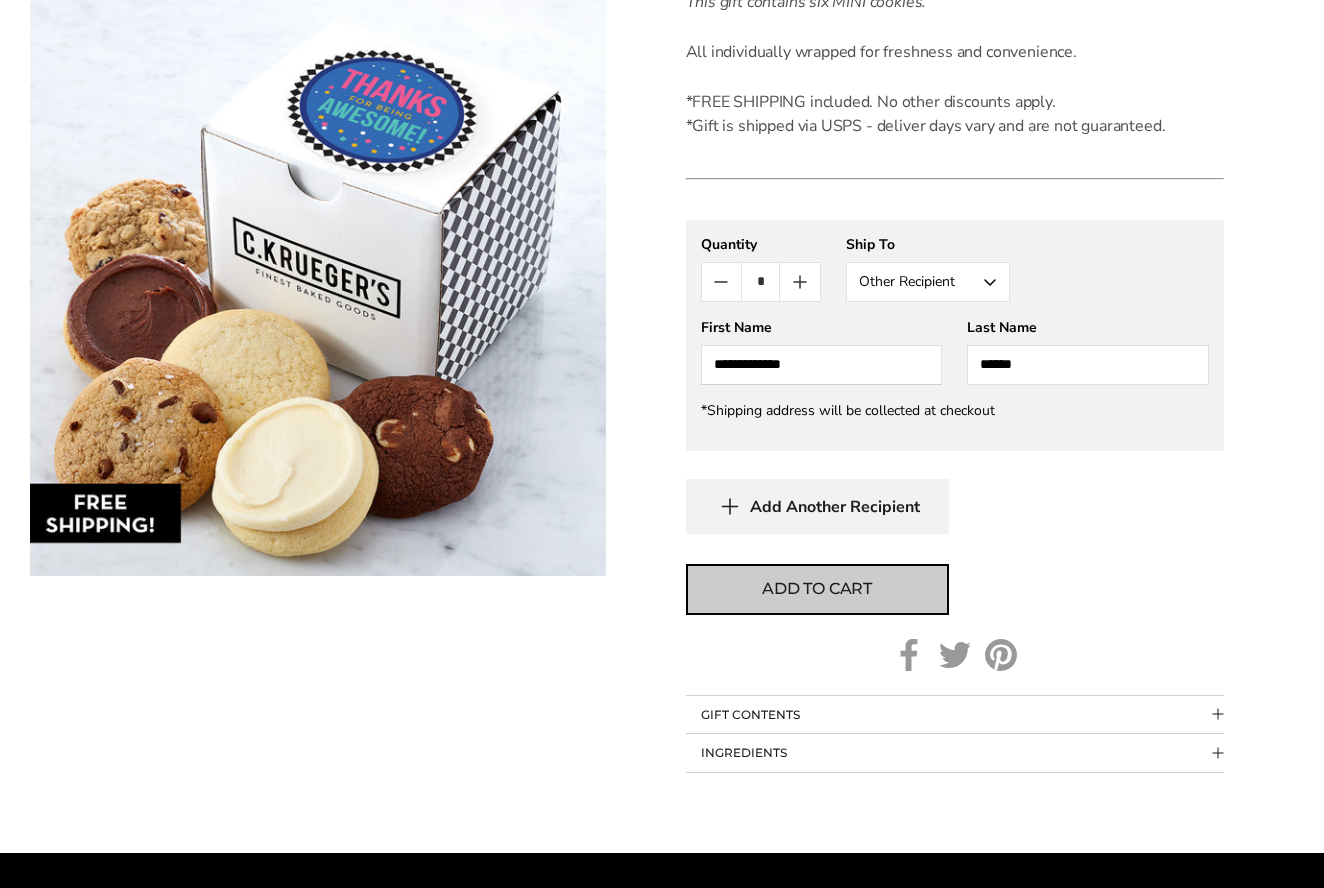 scroll, scrollTop: 977, scrollLeft: 1, axis: both 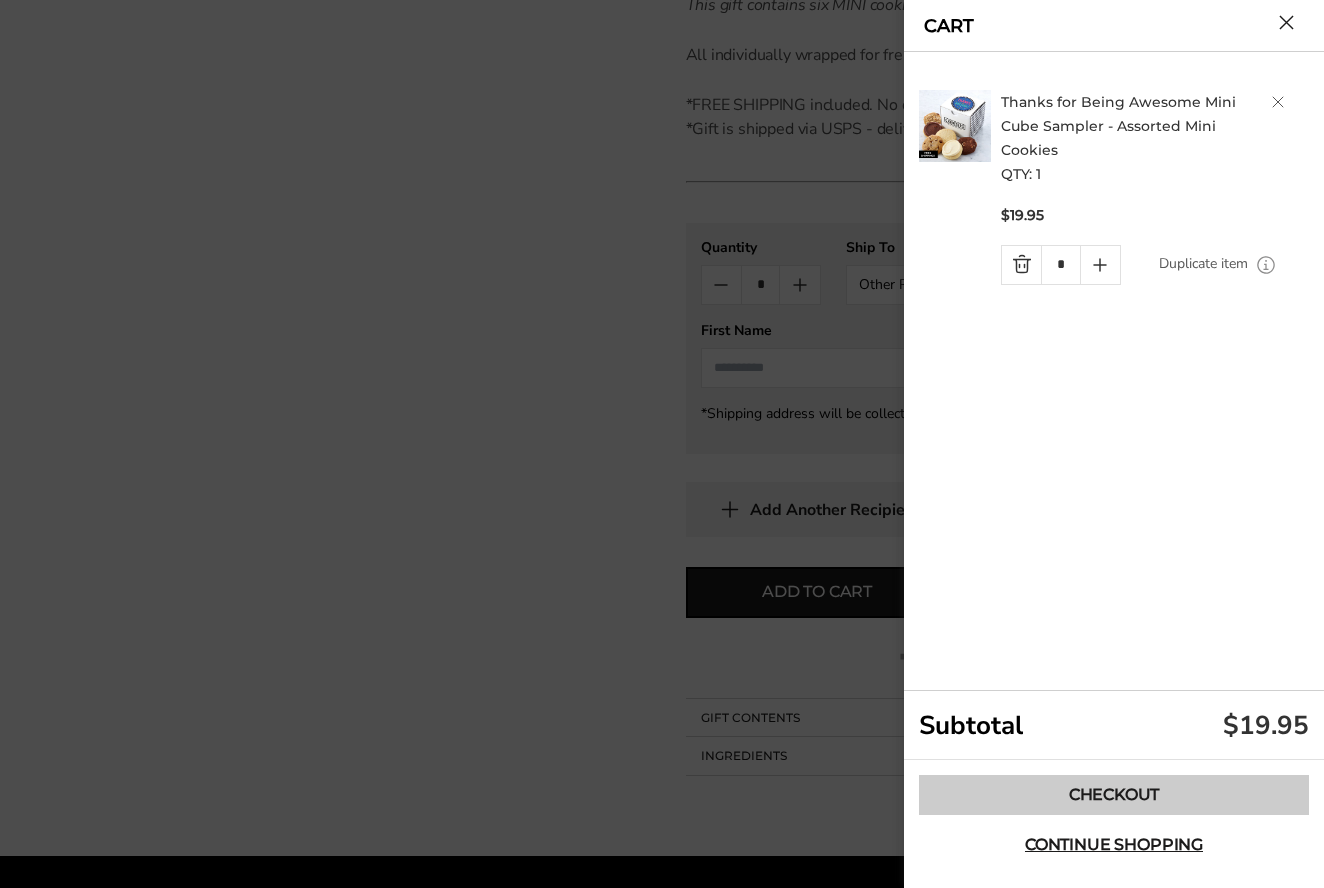 click on "Checkout" at bounding box center [1114, 795] 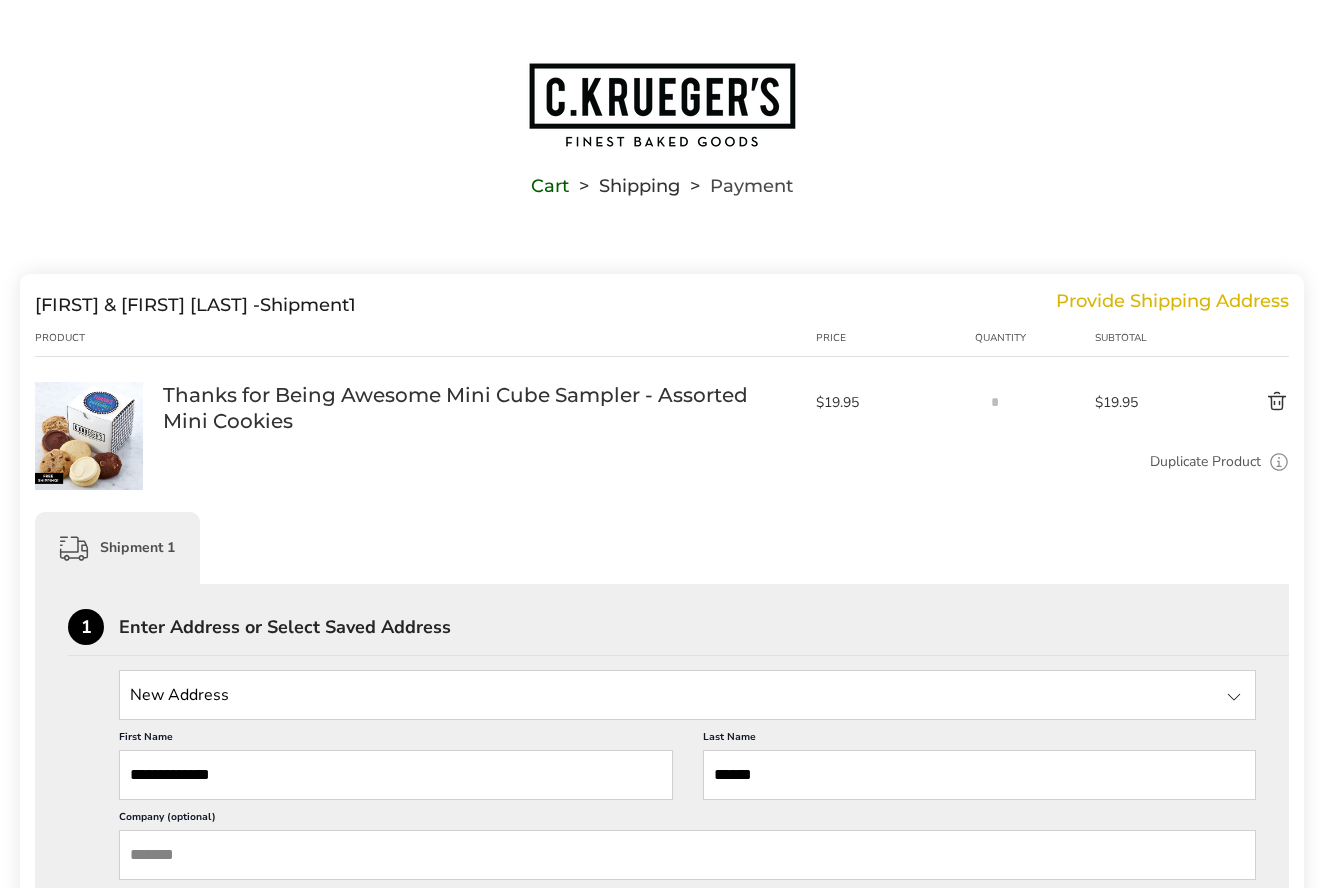 scroll, scrollTop: 0, scrollLeft: 0, axis: both 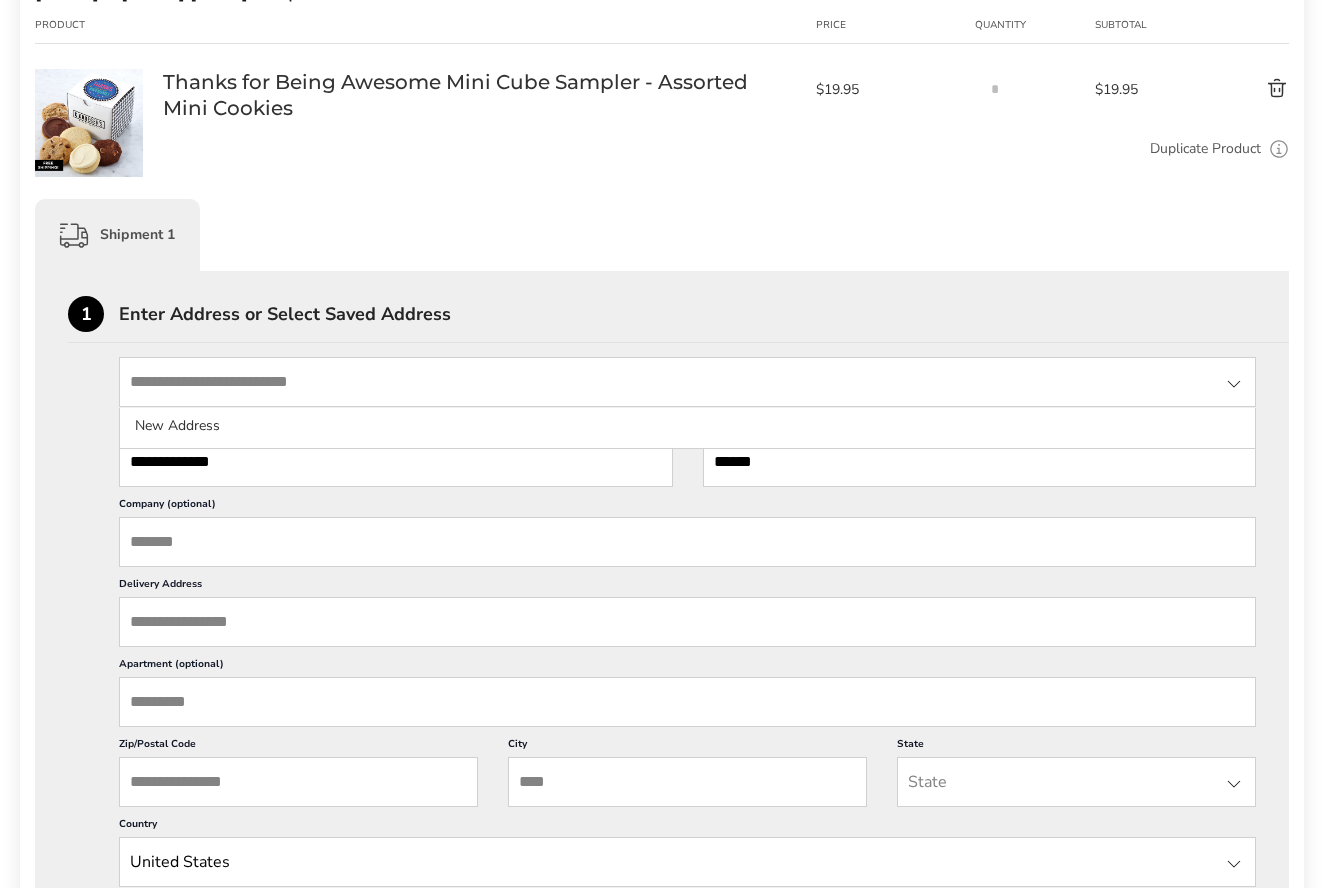 click on "New Address" 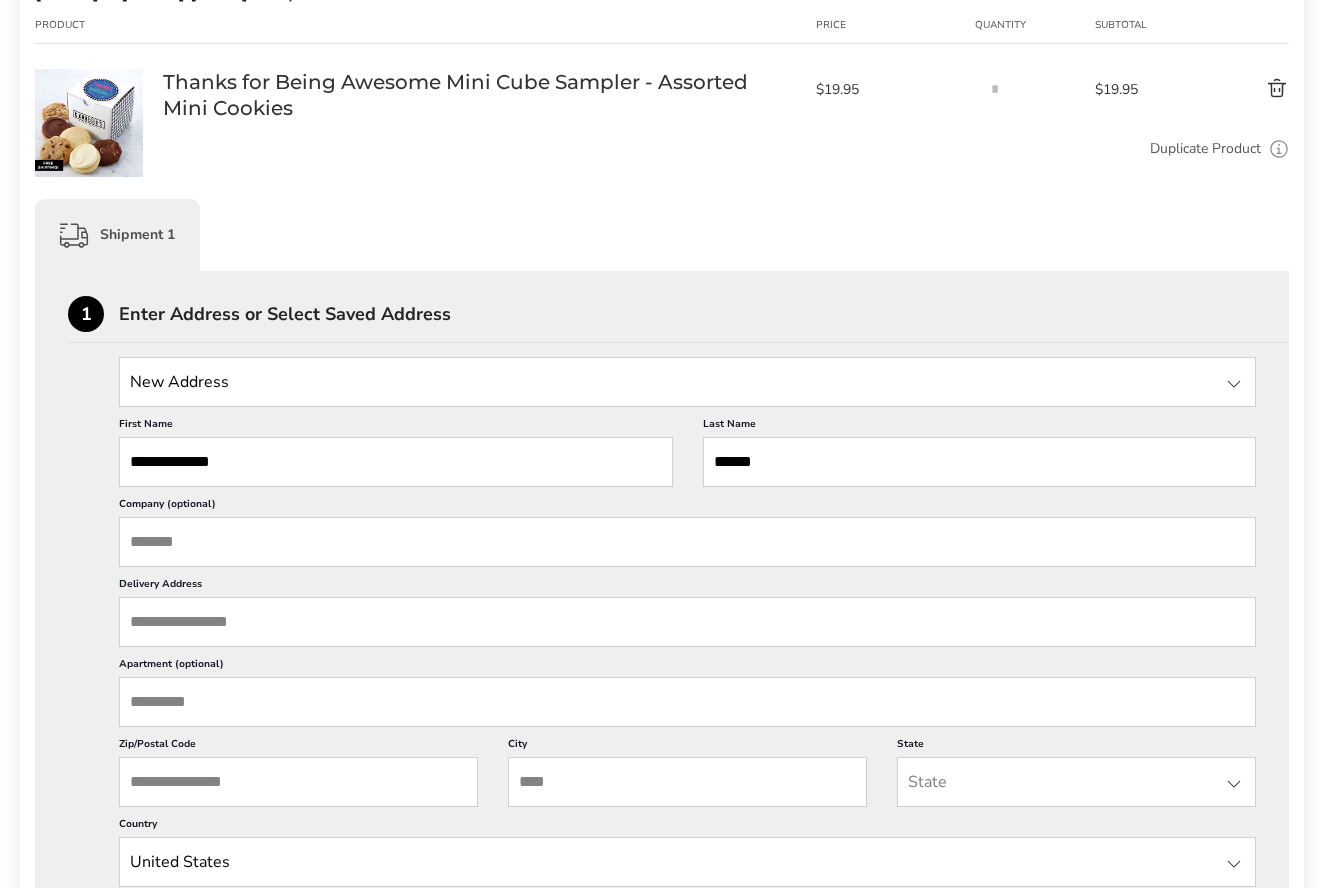 click at bounding box center [687, 382] 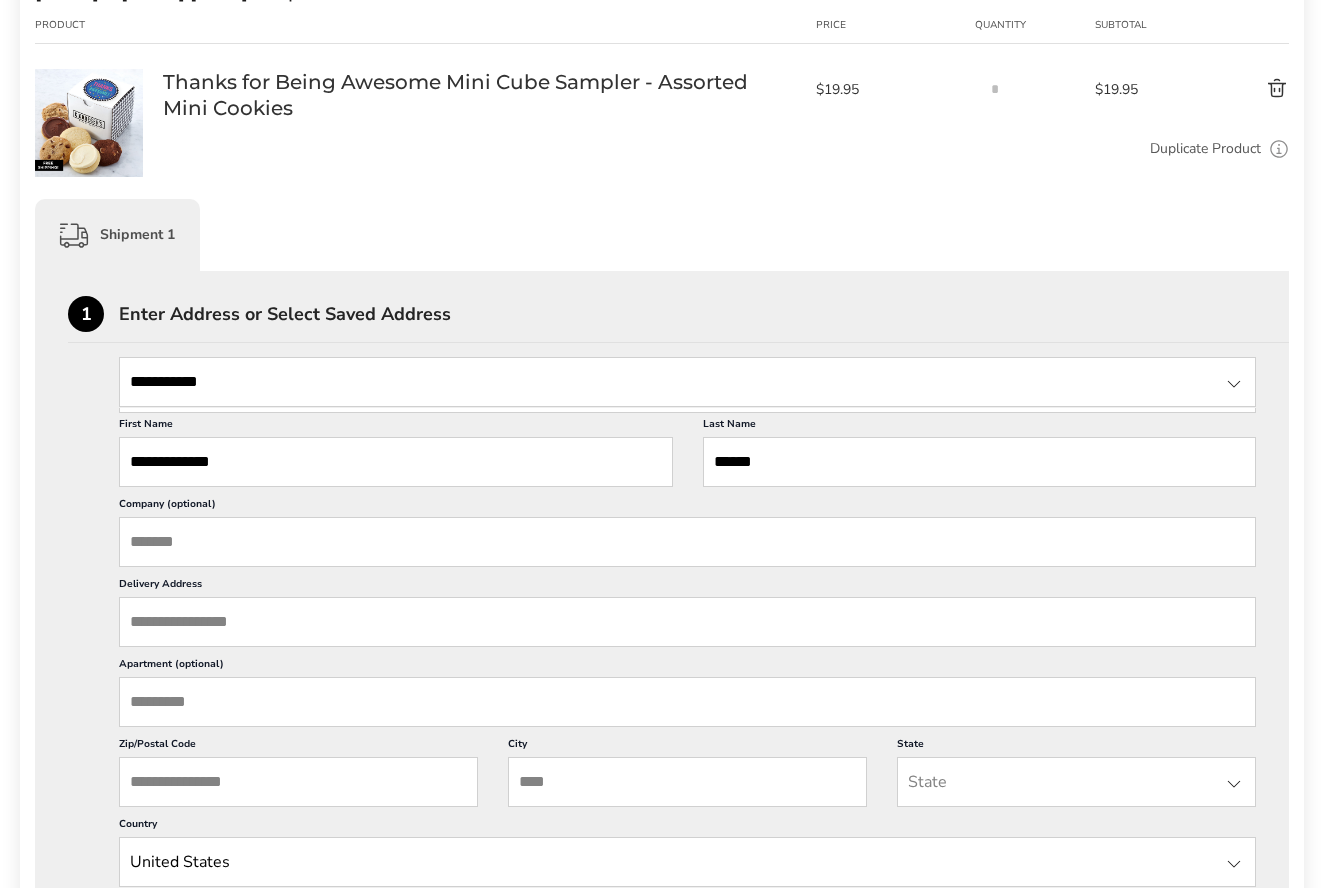 scroll, scrollTop: 311, scrollLeft: 0, axis: vertical 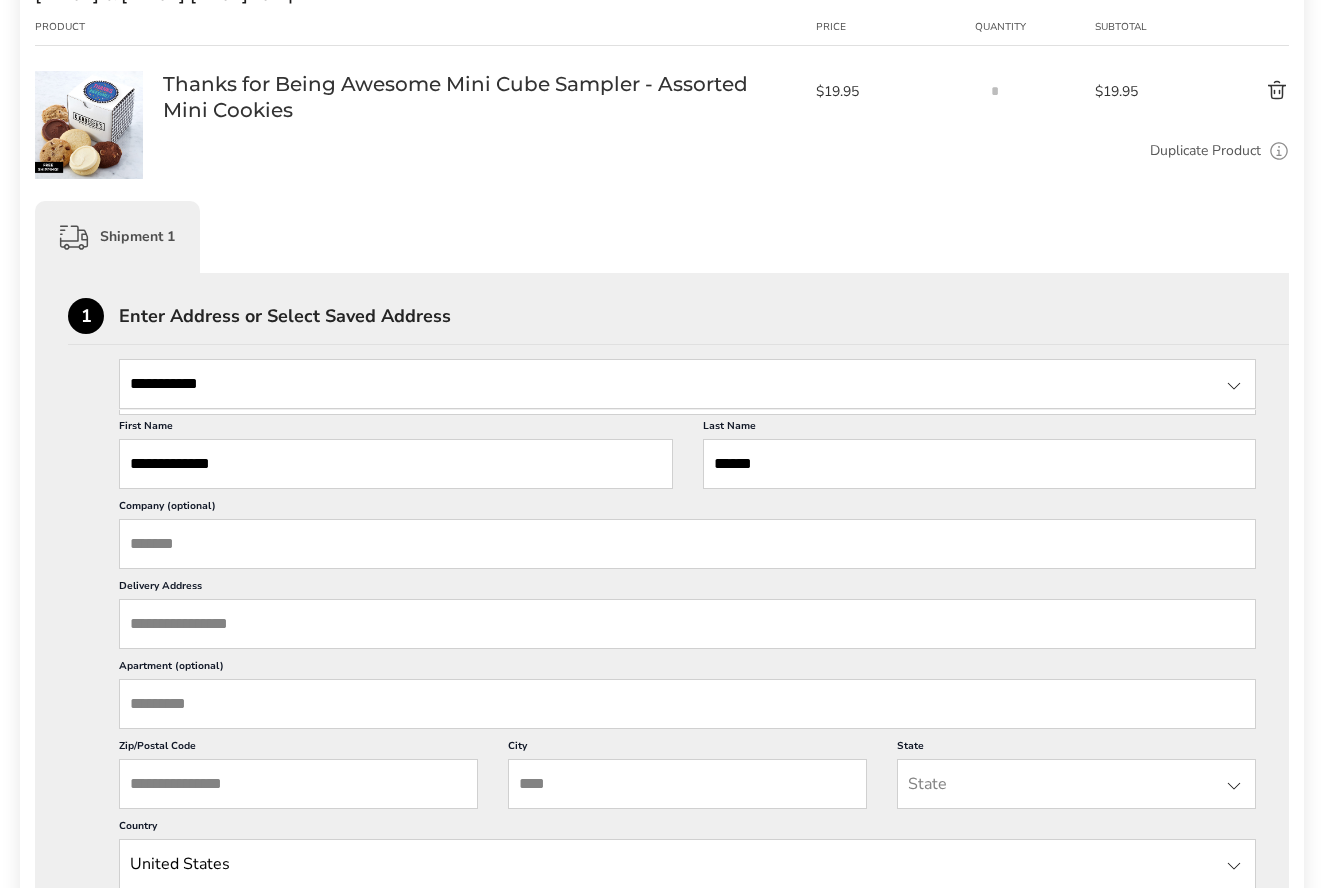 type on "**********" 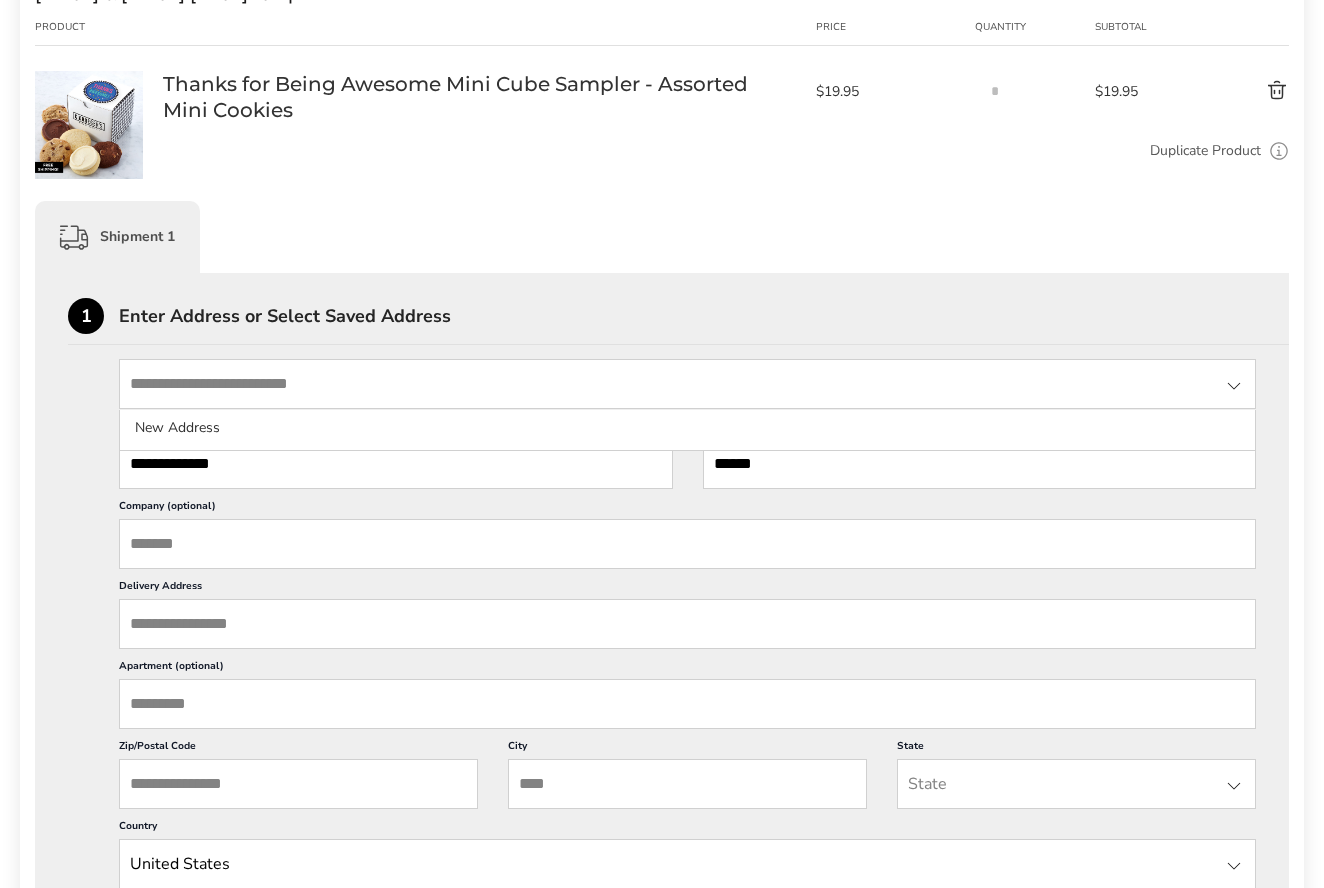 click at bounding box center (1234, 386) 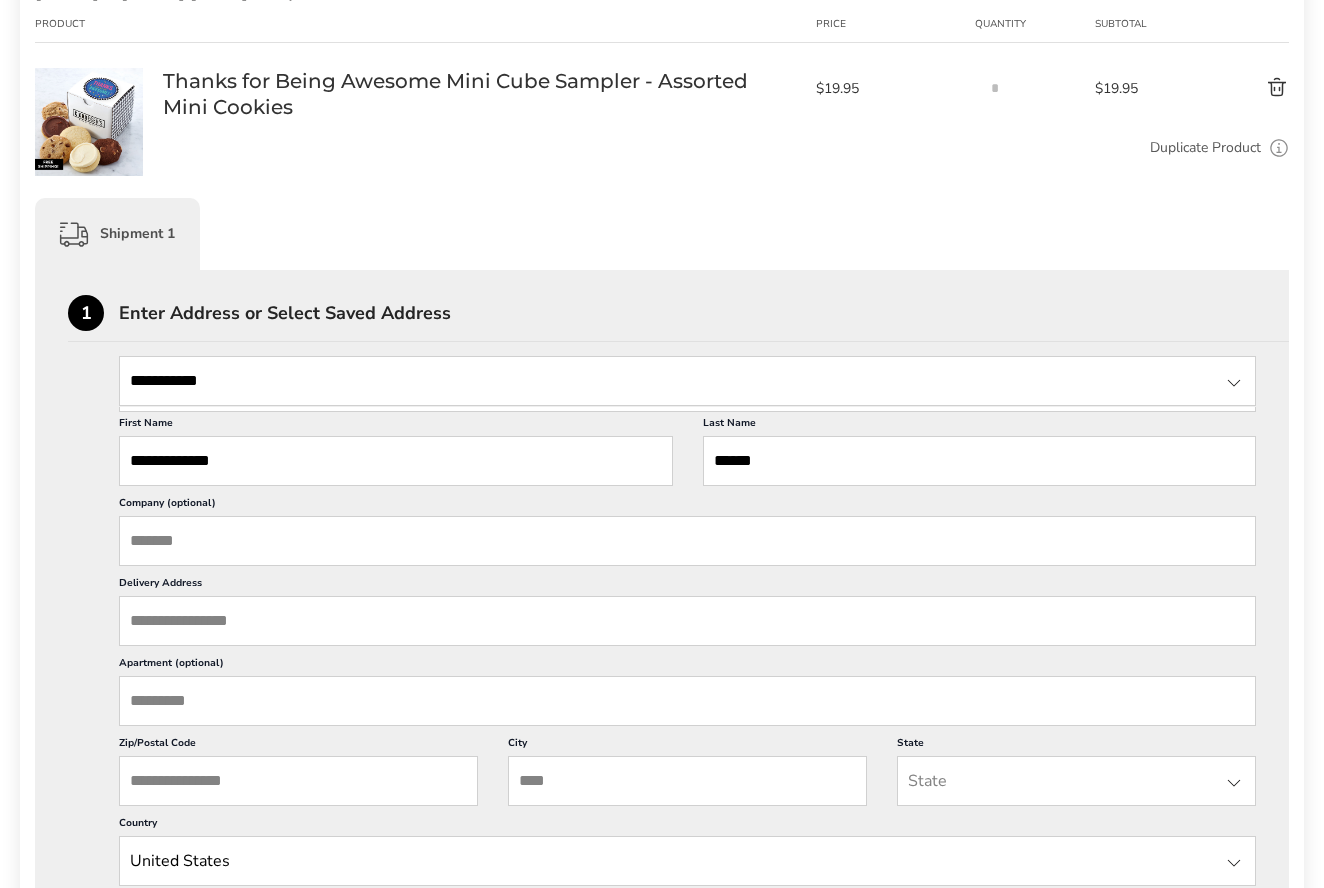 scroll, scrollTop: 315, scrollLeft: 0, axis: vertical 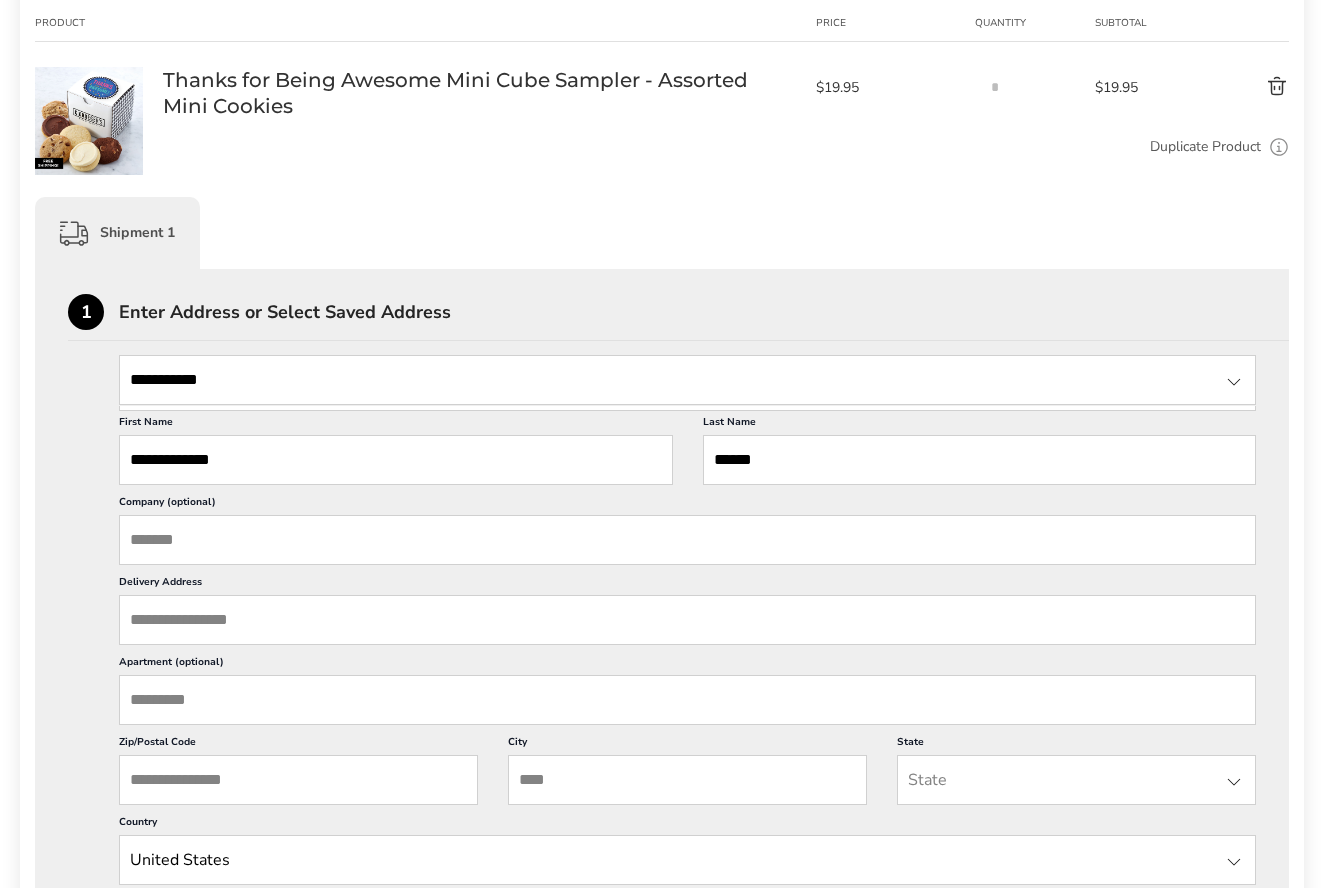 type on "**********" 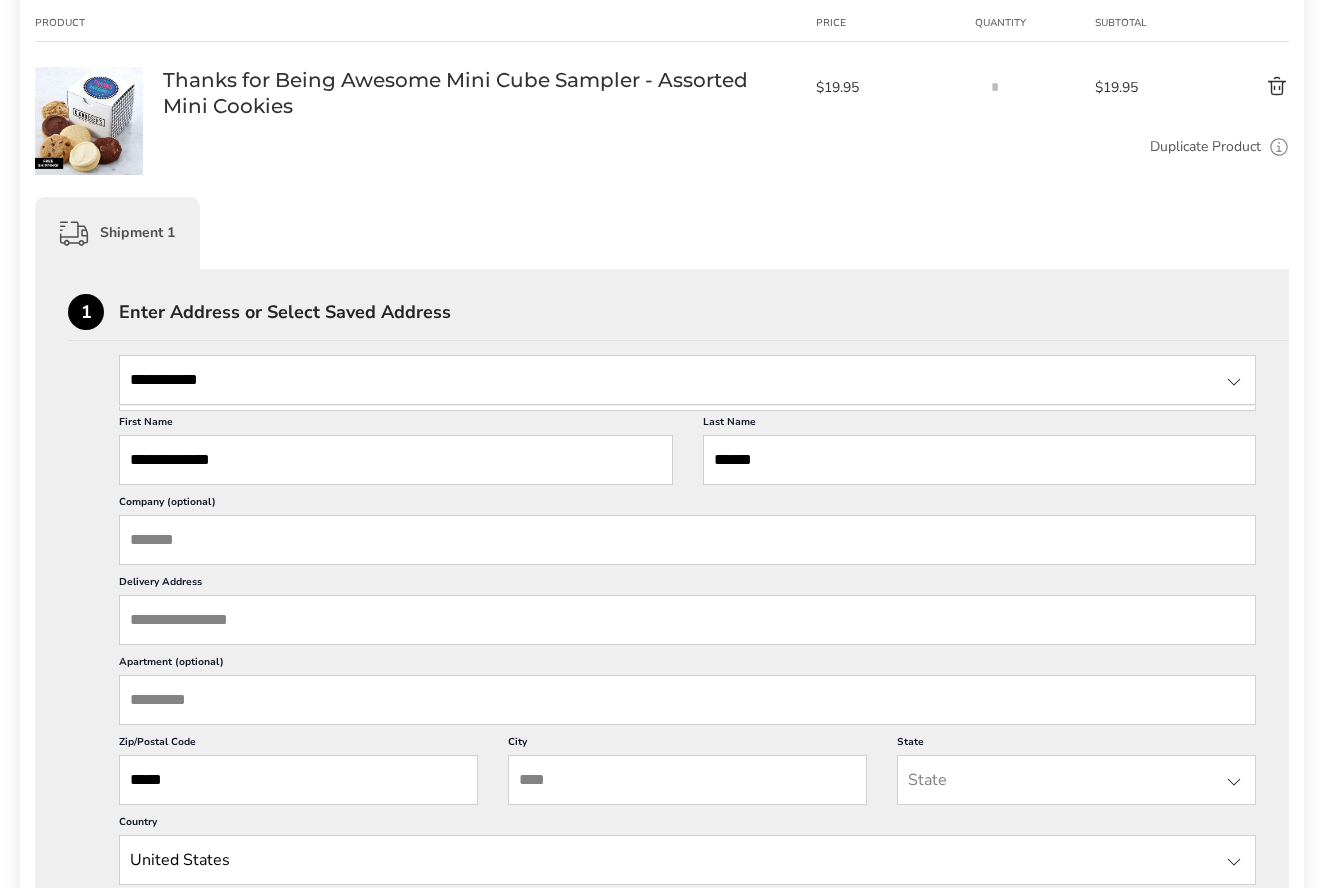 type on "*****" 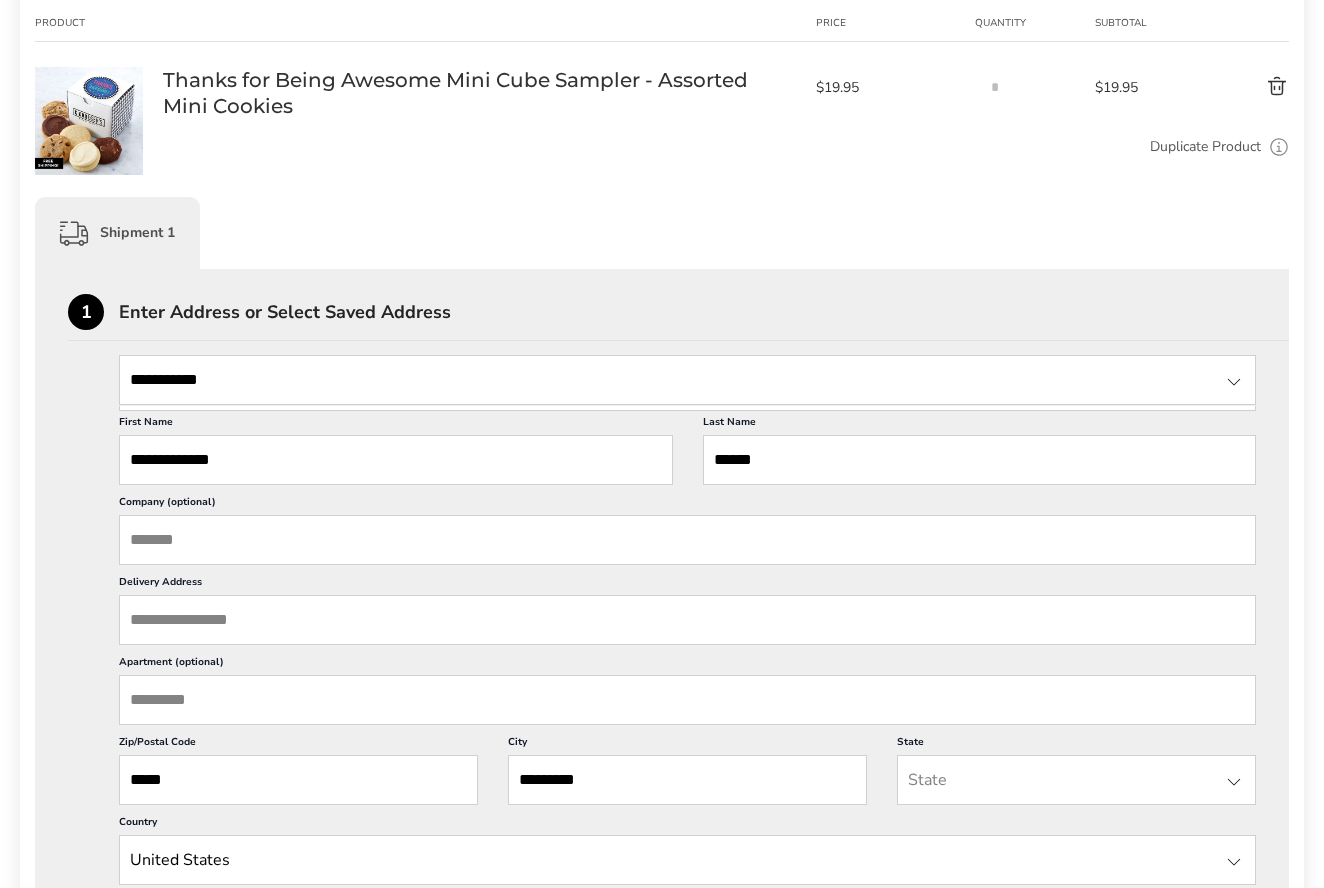 type on "*********" 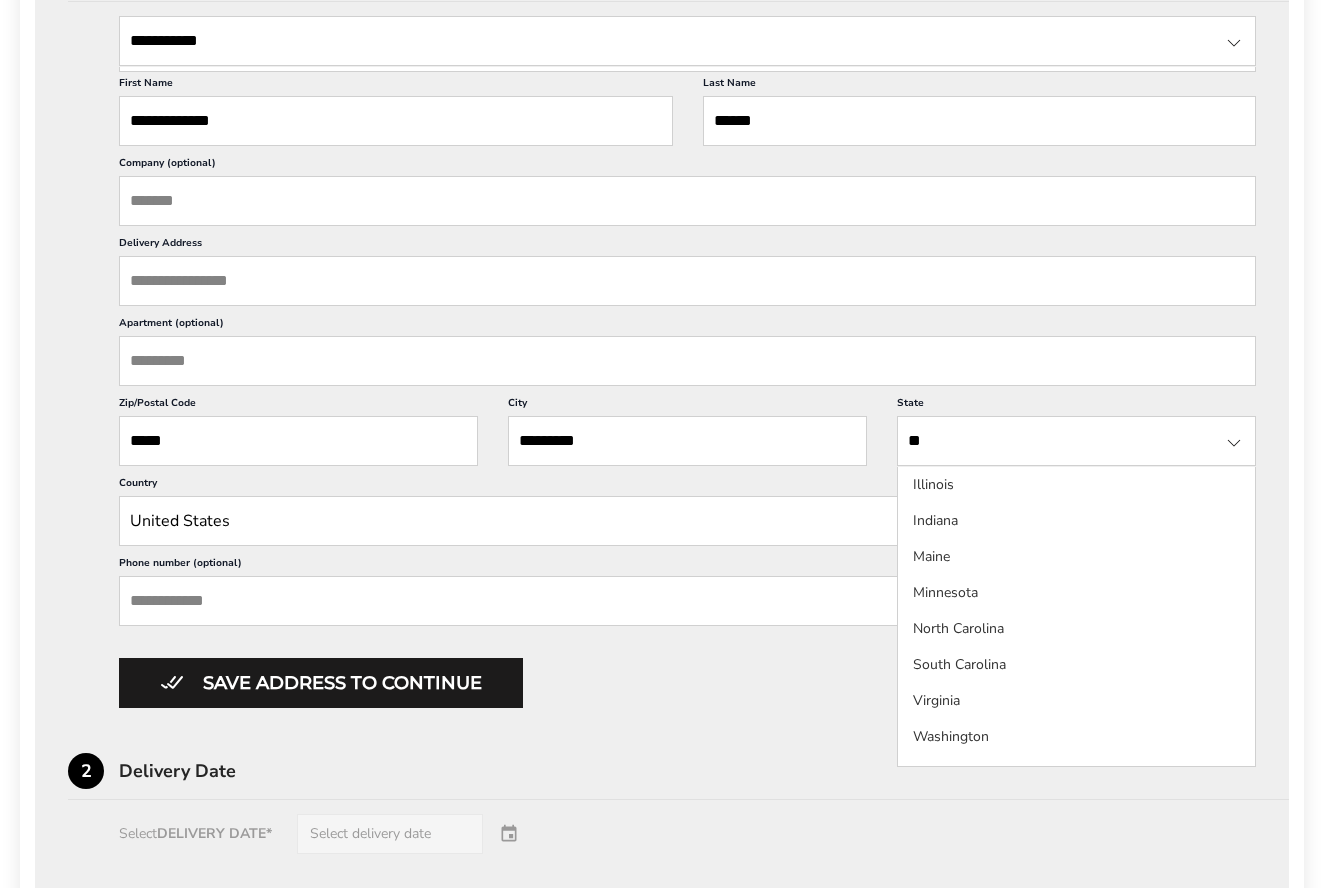 scroll, scrollTop: 656, scrollLeft: 0, axis: vertical 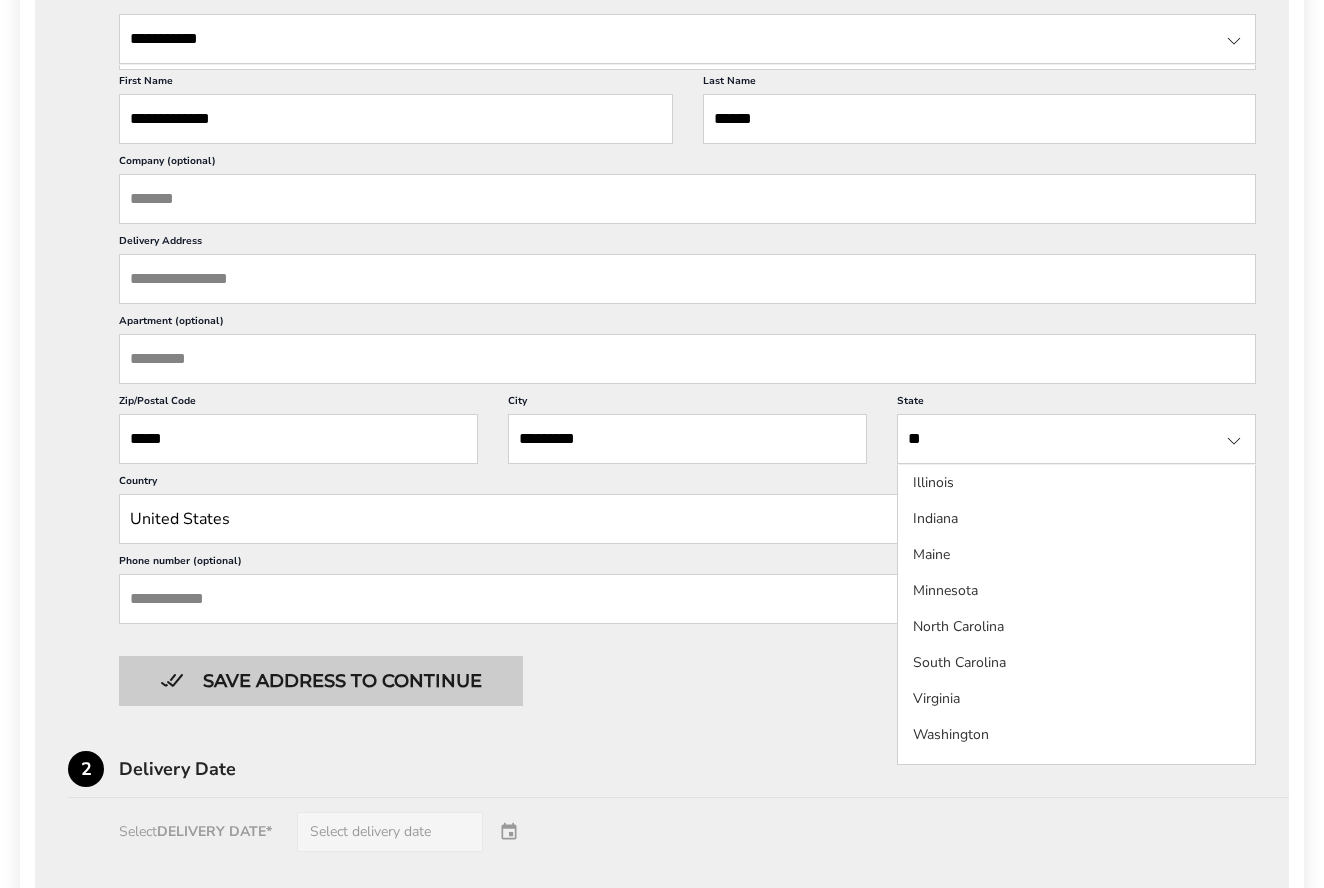 type on "**" 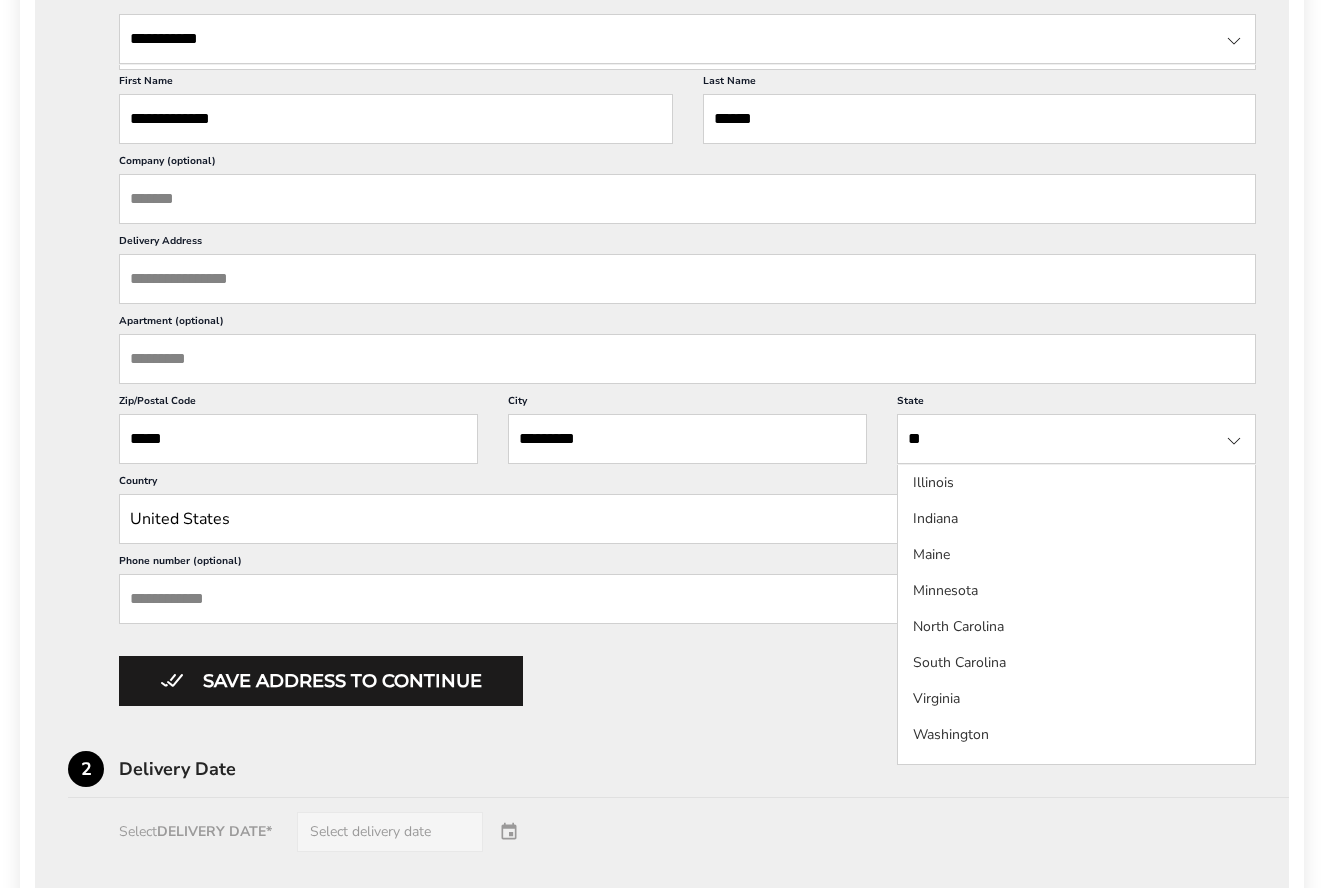 click on "Save address to continue" at bounding box center [321, 681] 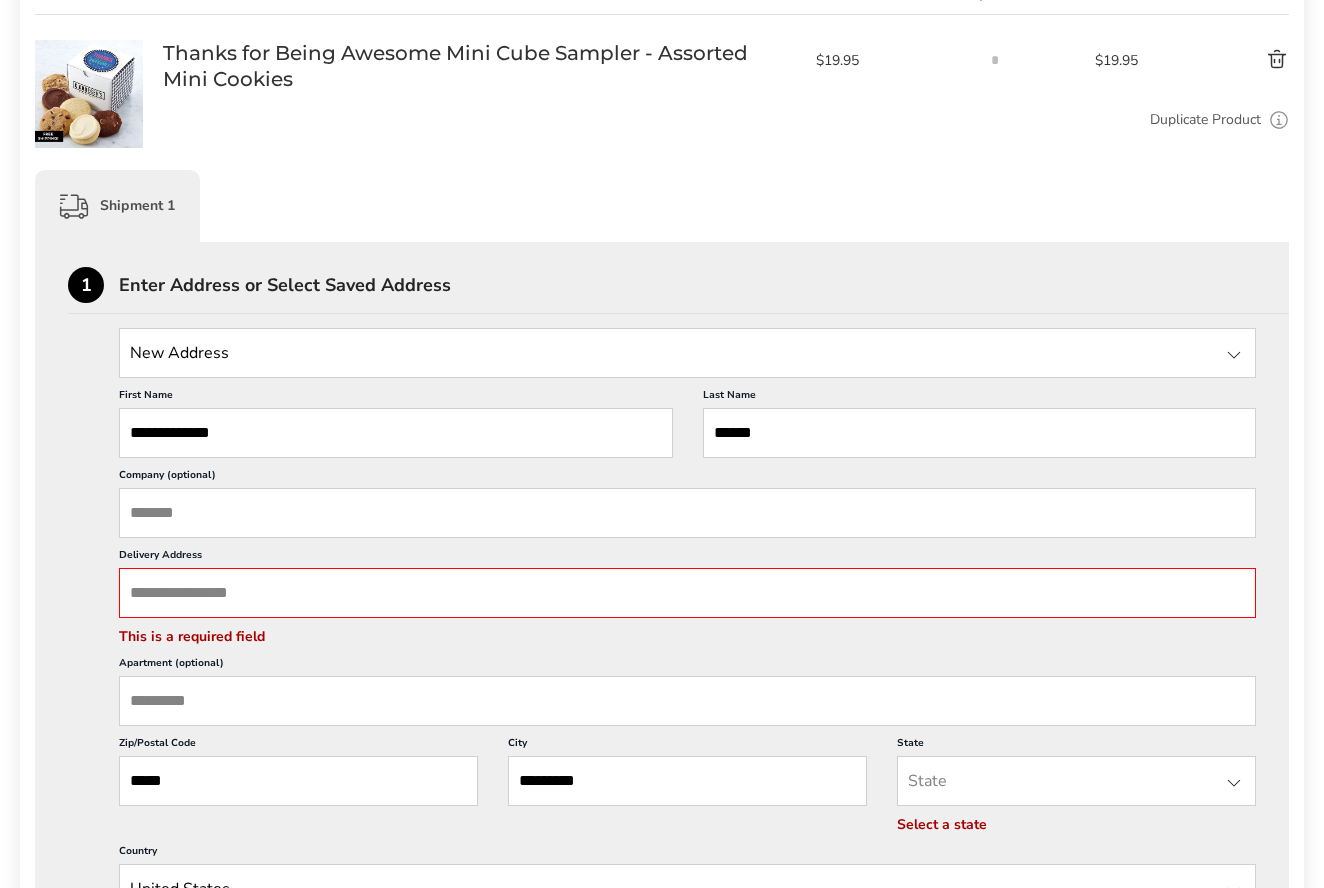 scroll, scrollTop: 340, scrollLeft: 0, axis: vertical 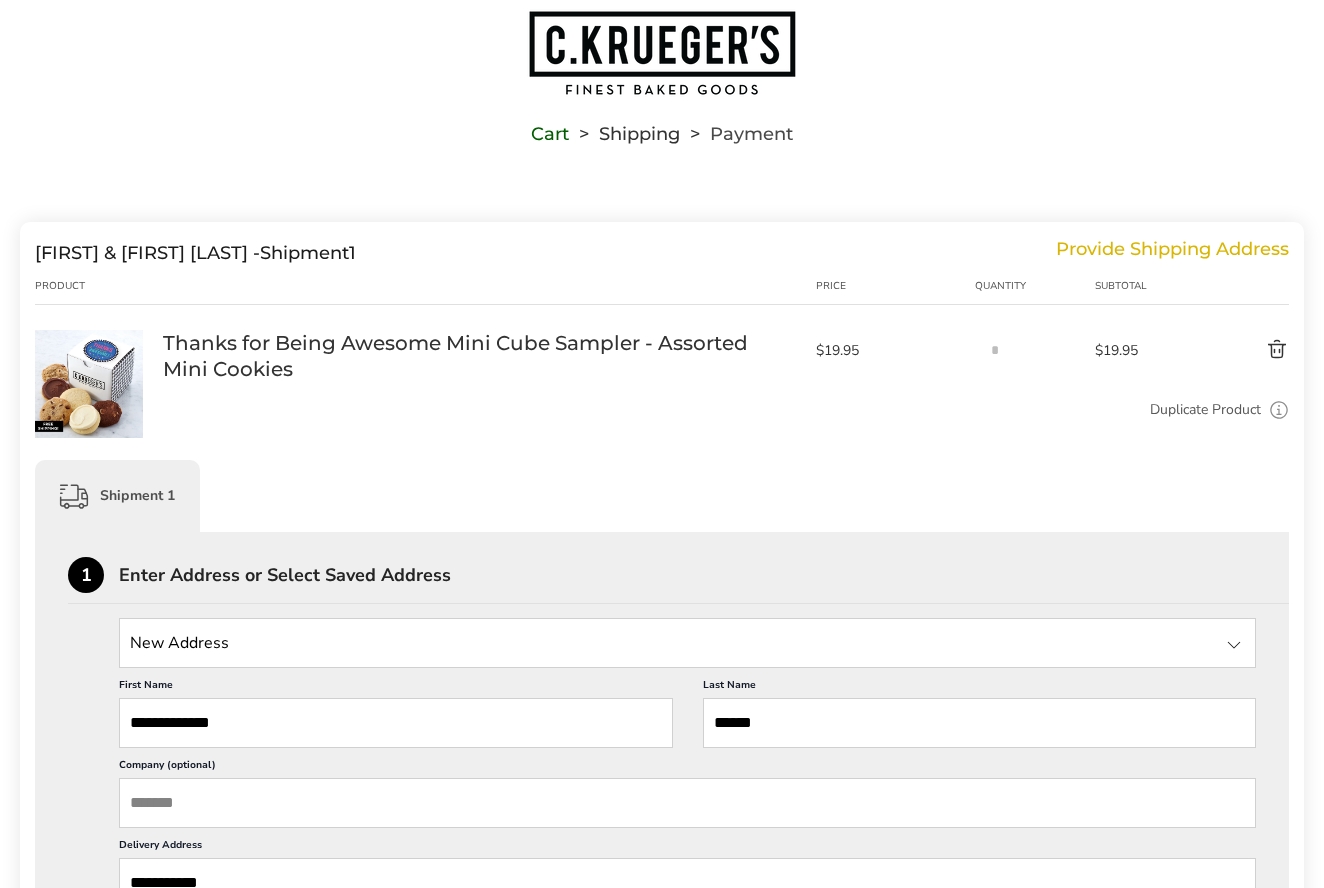 type on "**********" 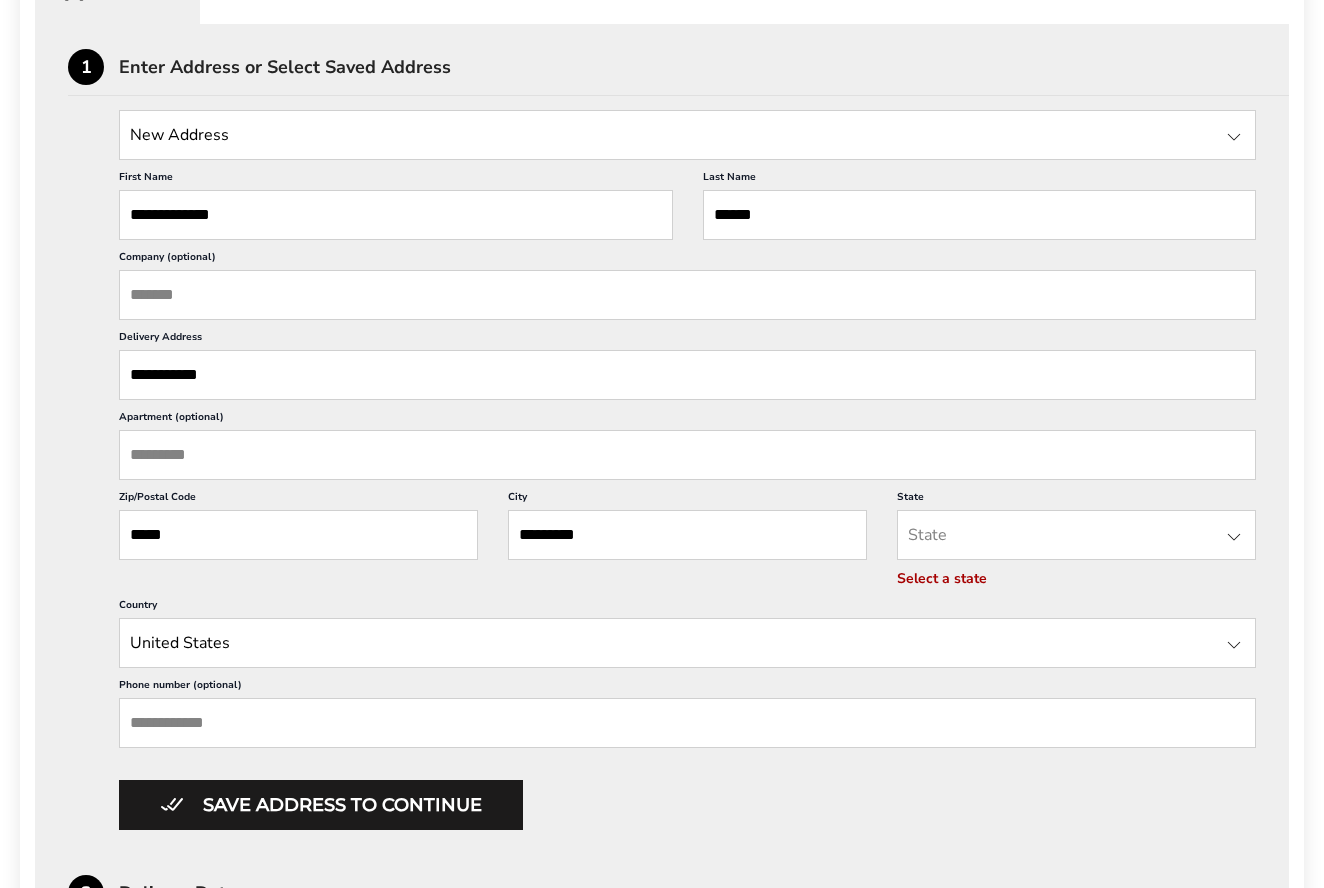 scroll, scrollTop: 562, scrollLeft: 0, axis: vertical 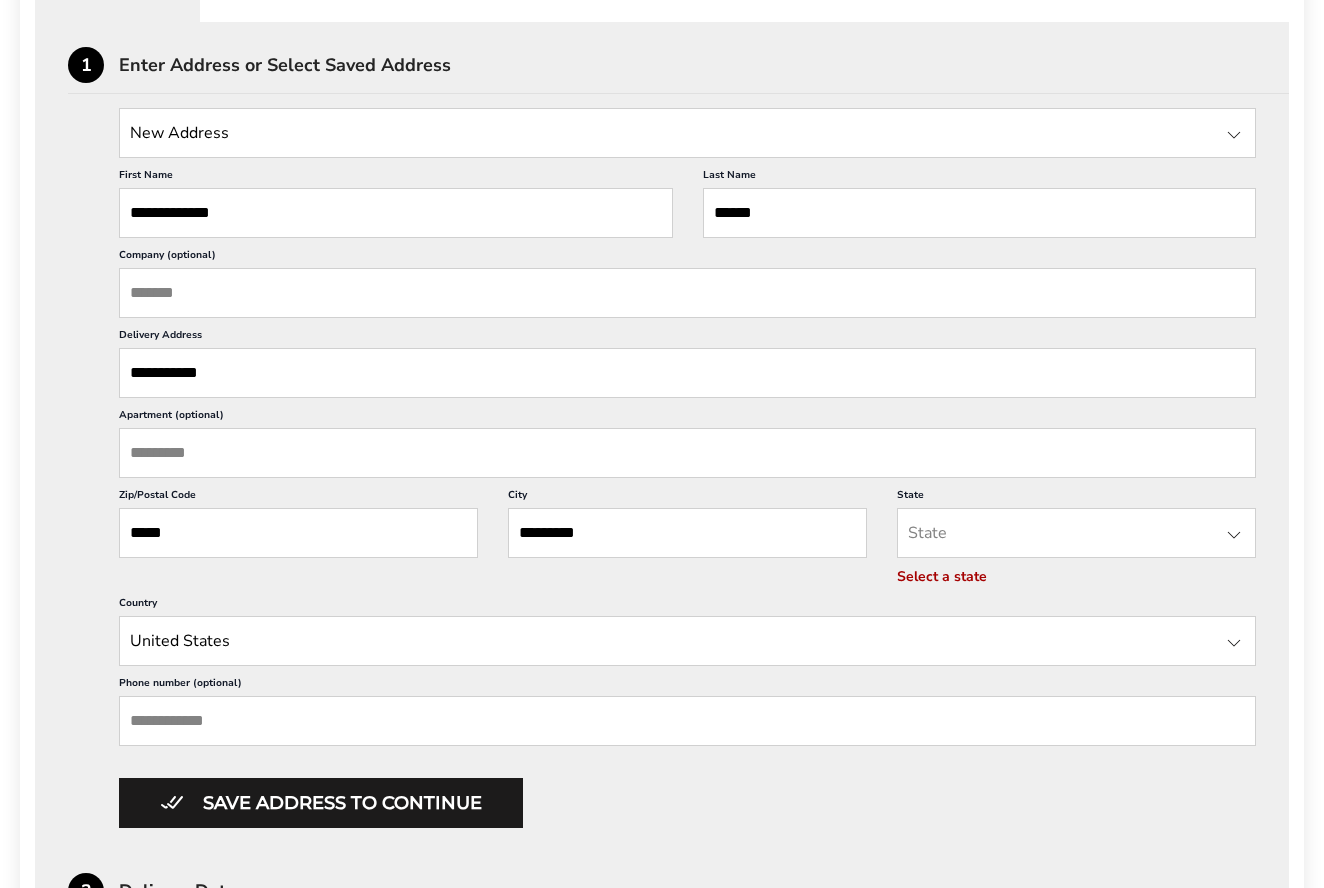 click at bounding box center [1234, 535] 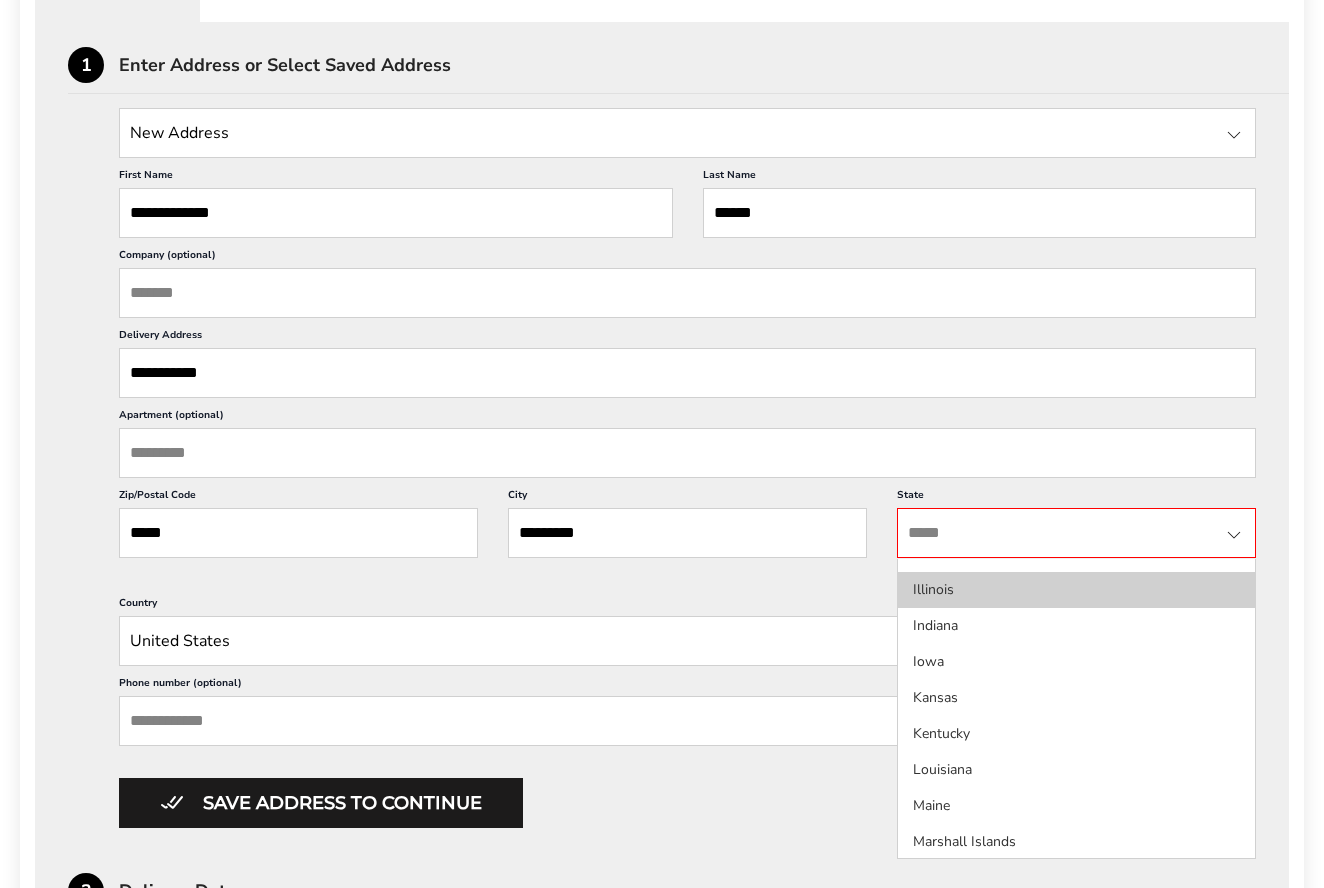 scroll, scrollTop: 538, scrollLeft: 0, axis: vertical 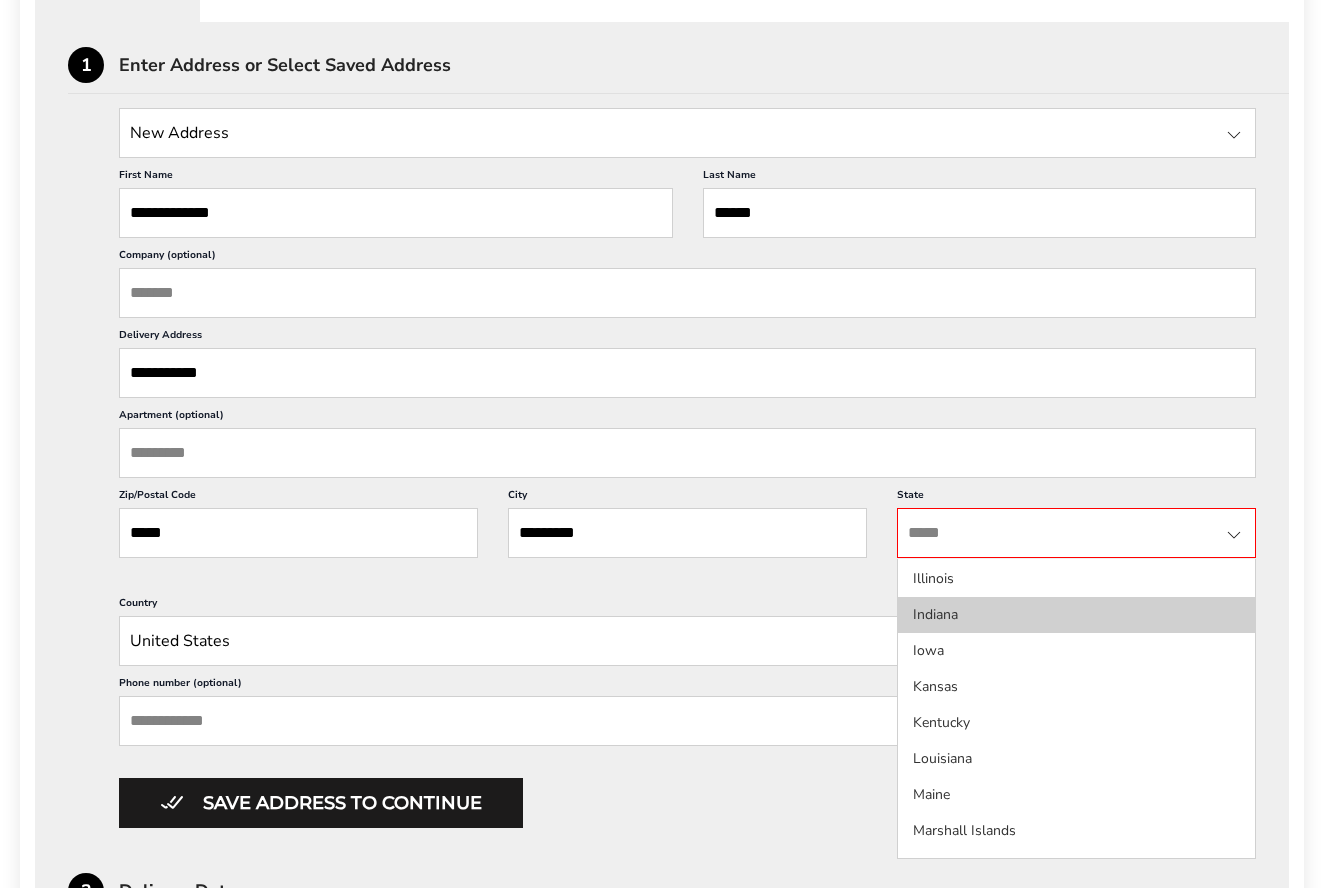 click on "Indiana" 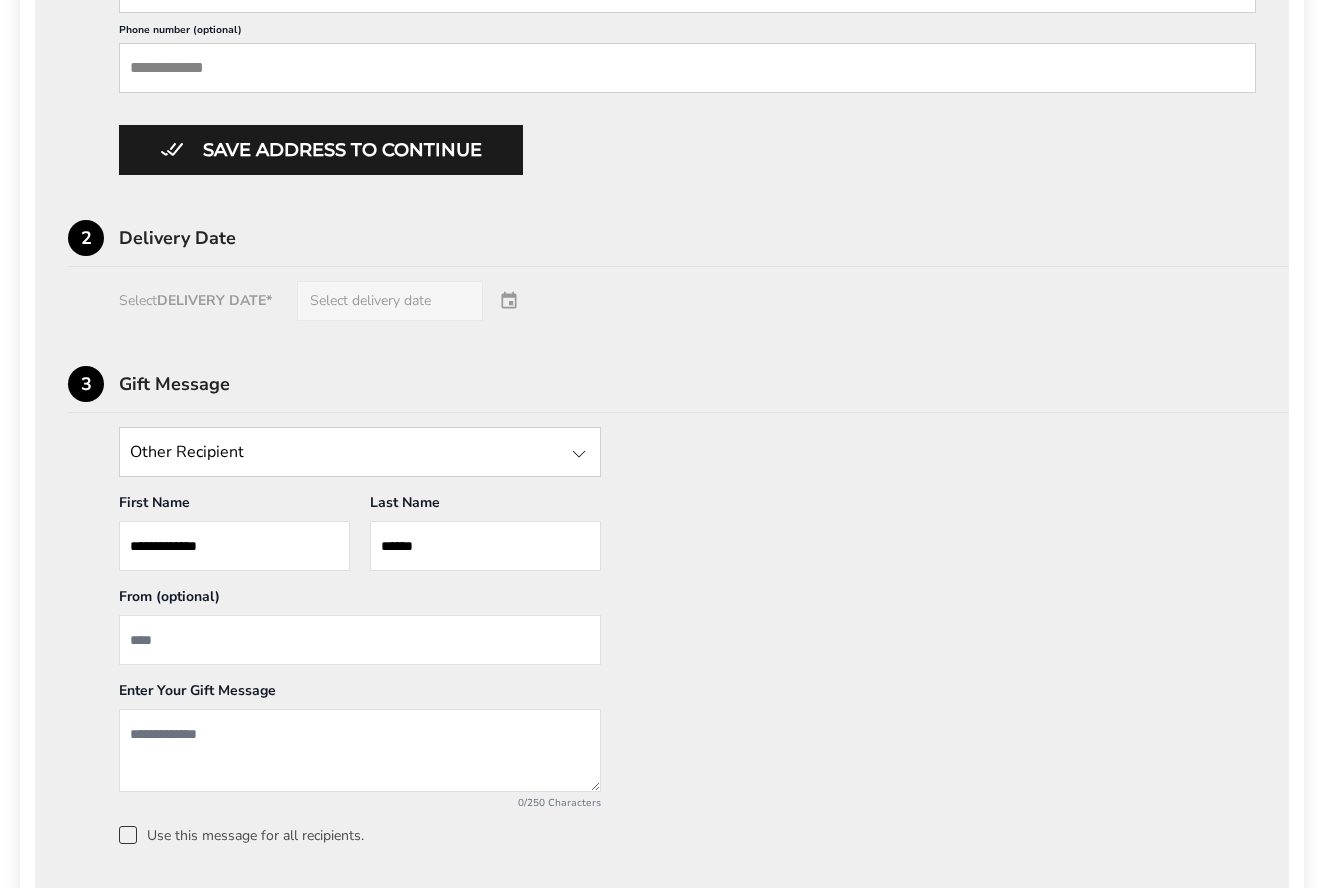 scroll, scrollTop: 1194, scrollLeft: 0, axis: vertical 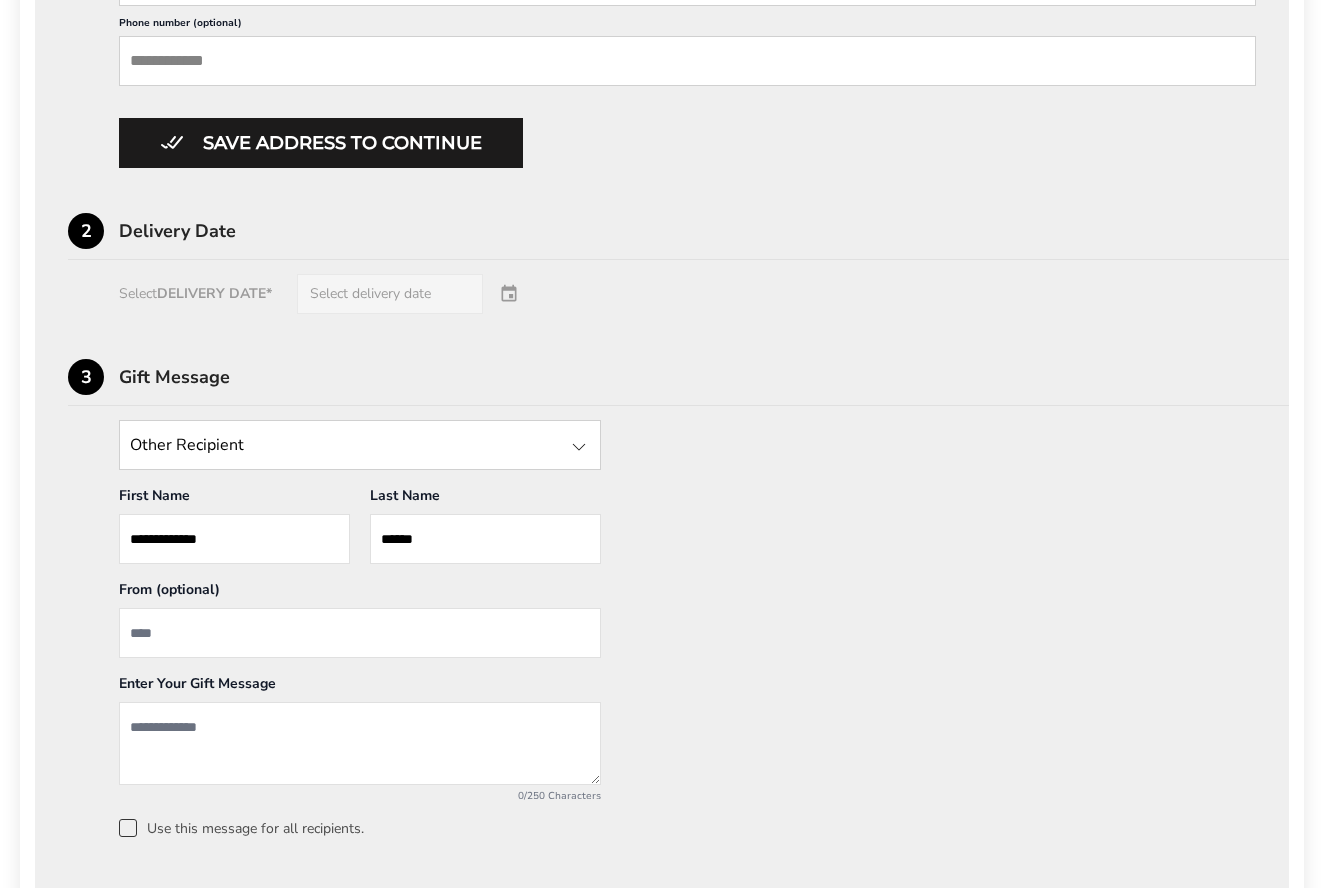 click on "Select  DELIVERY DATE*  Select delivery date" at bounding box center [662, 294] 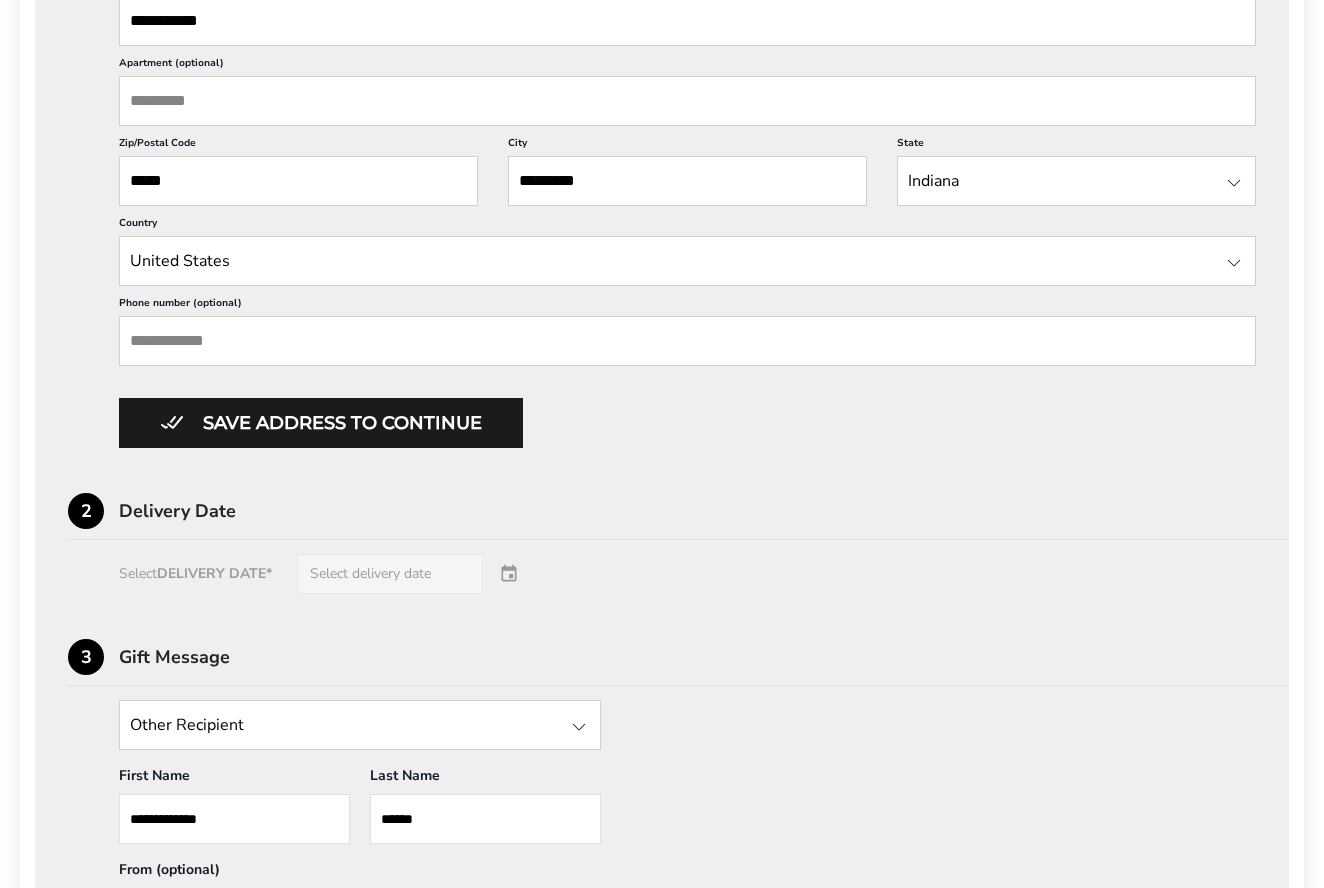 scroll, scrollTop: 879, scrollLeft: 0, axis: vertical 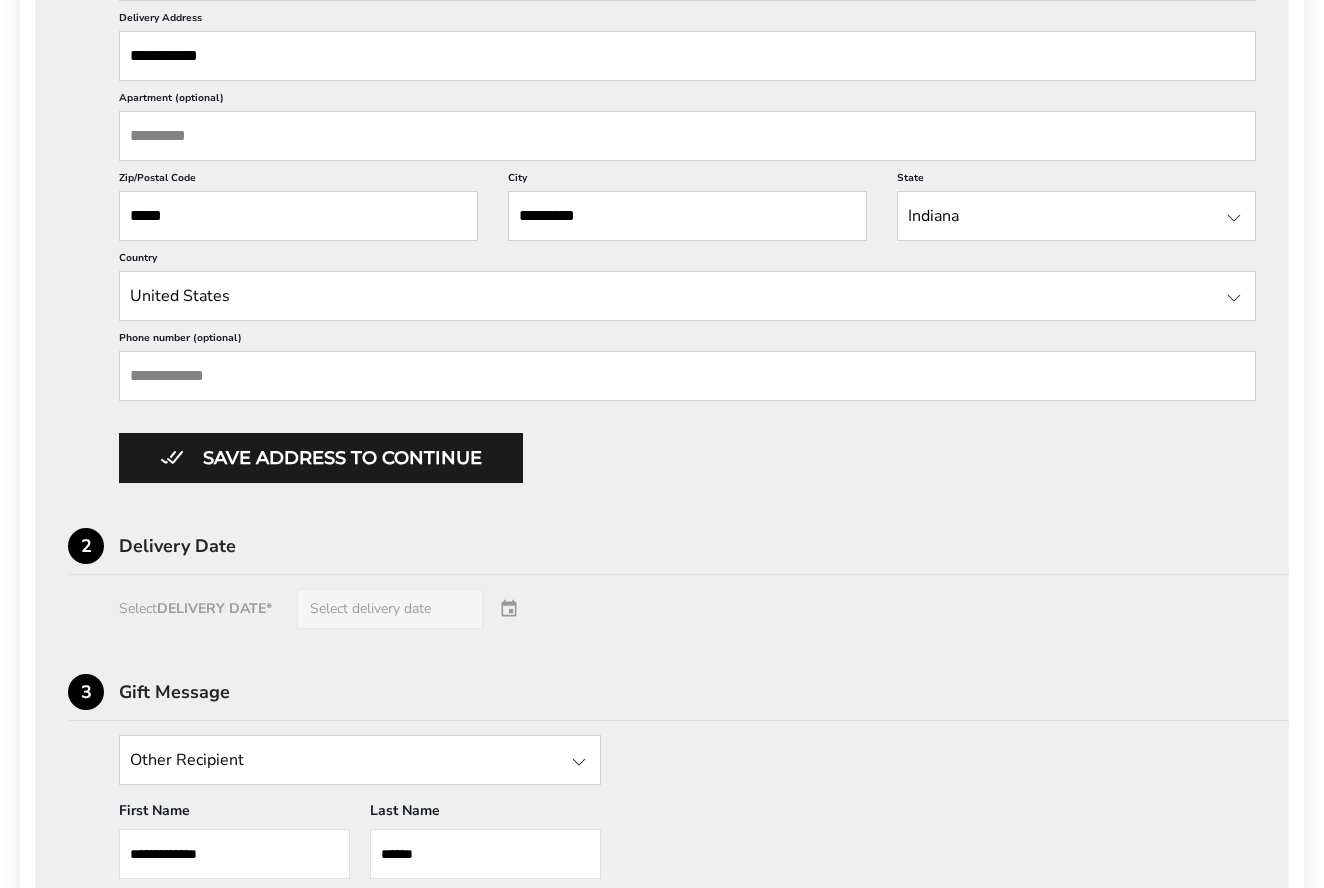 click on "Save address to continue" at bounding box center (321, 458) 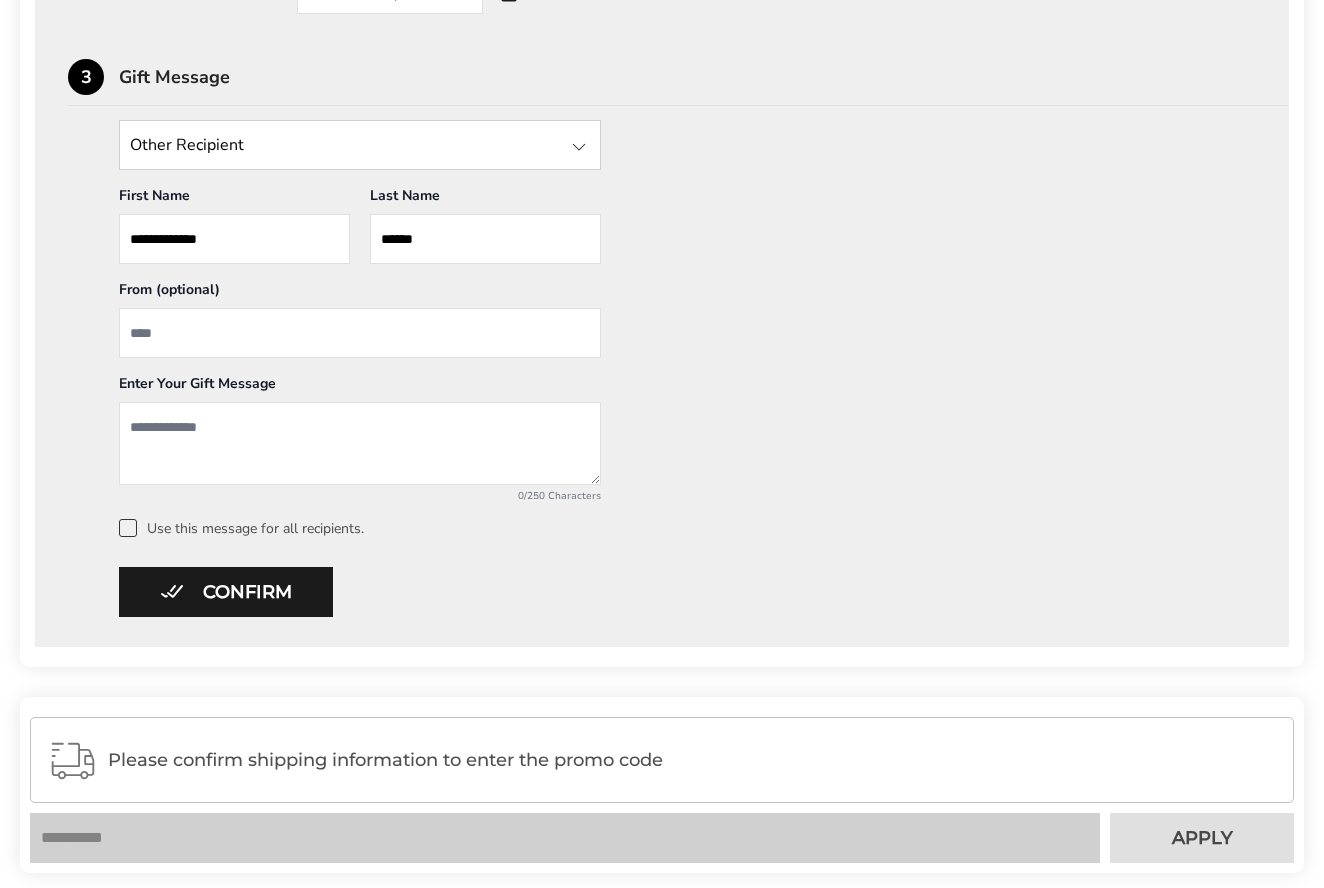 scroll, scrollTop: 898, scrollLeft: 0, axis: vertical 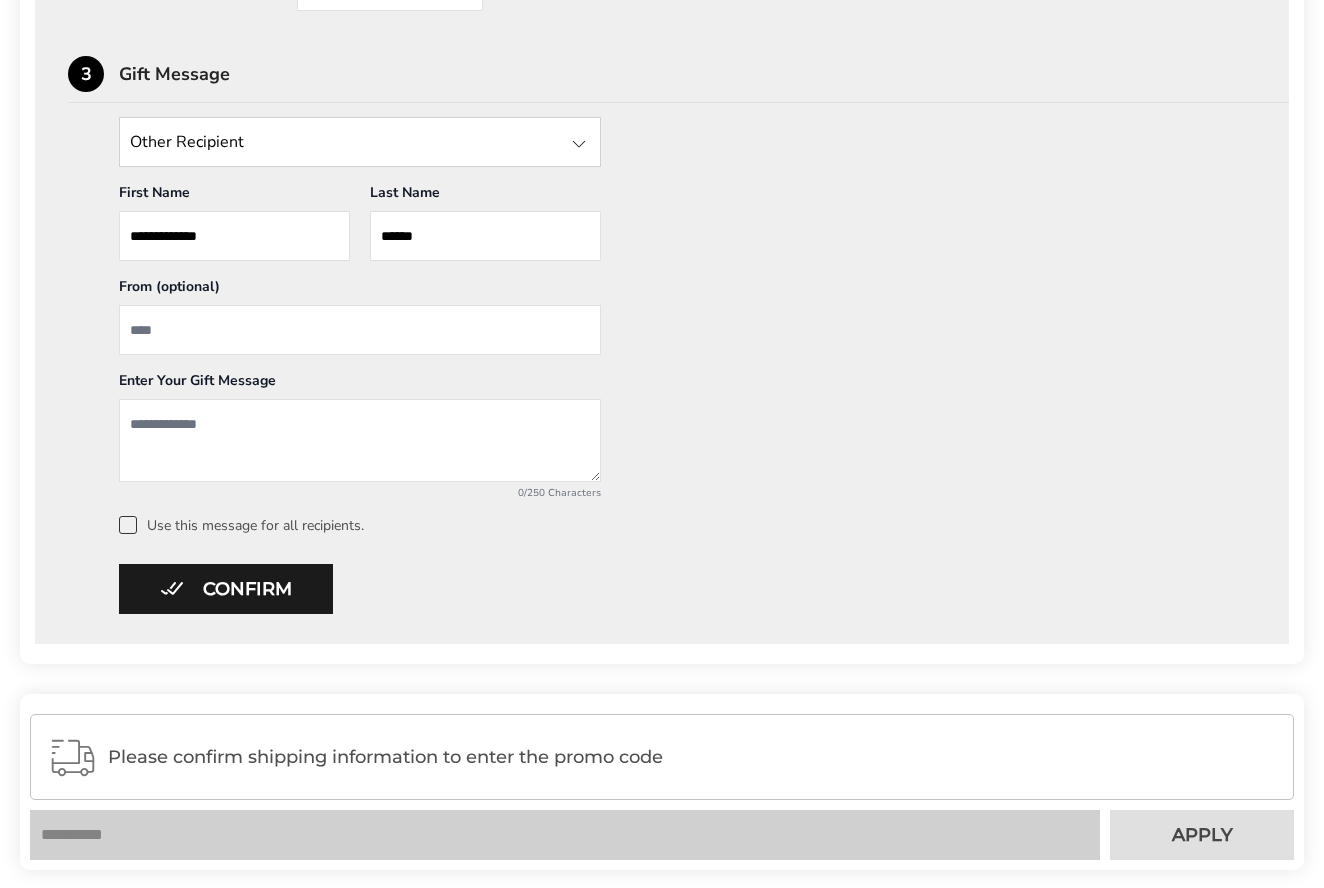 click at bounding box center (360, 440) 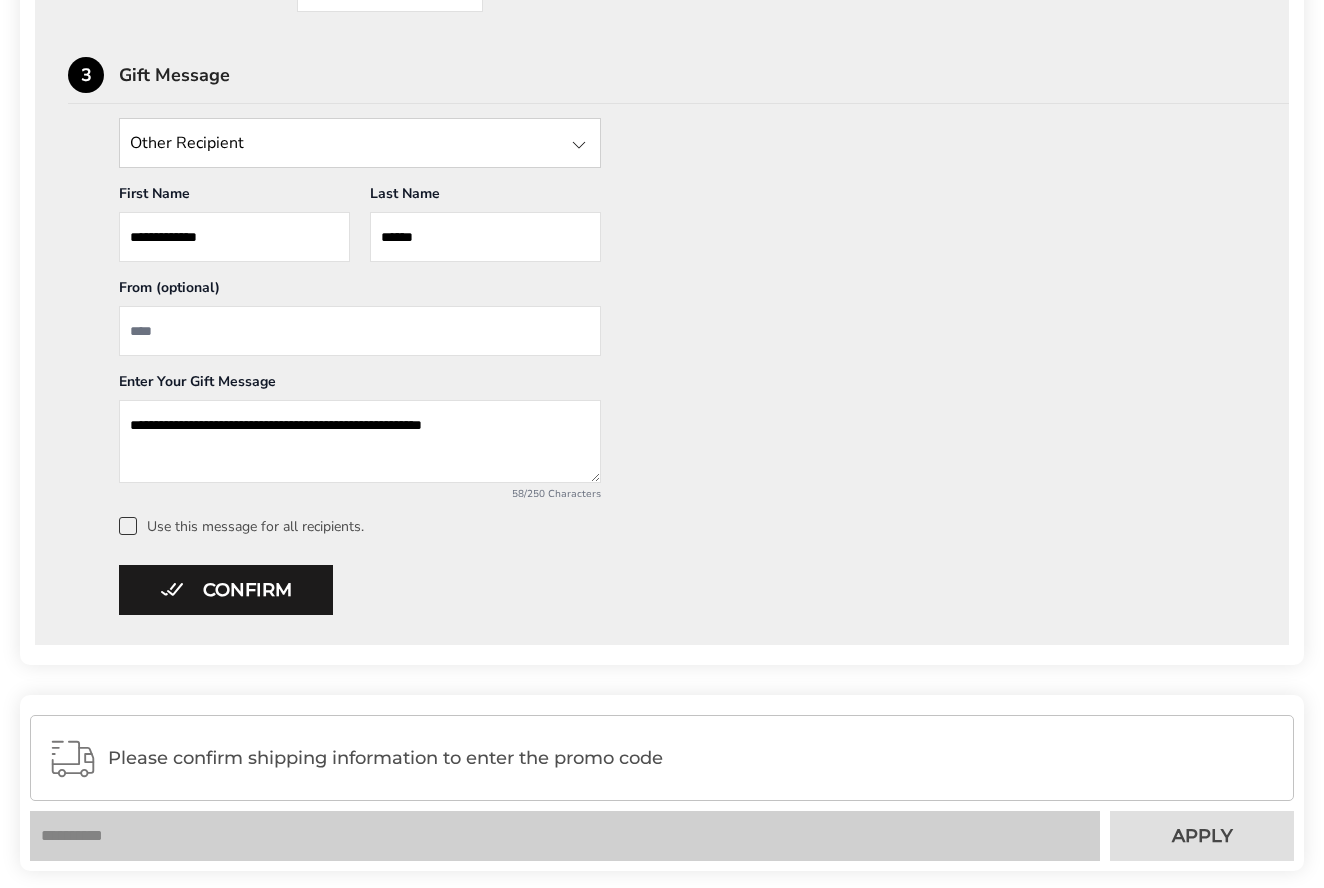 click on "**********" at bounding box center [360, 441] 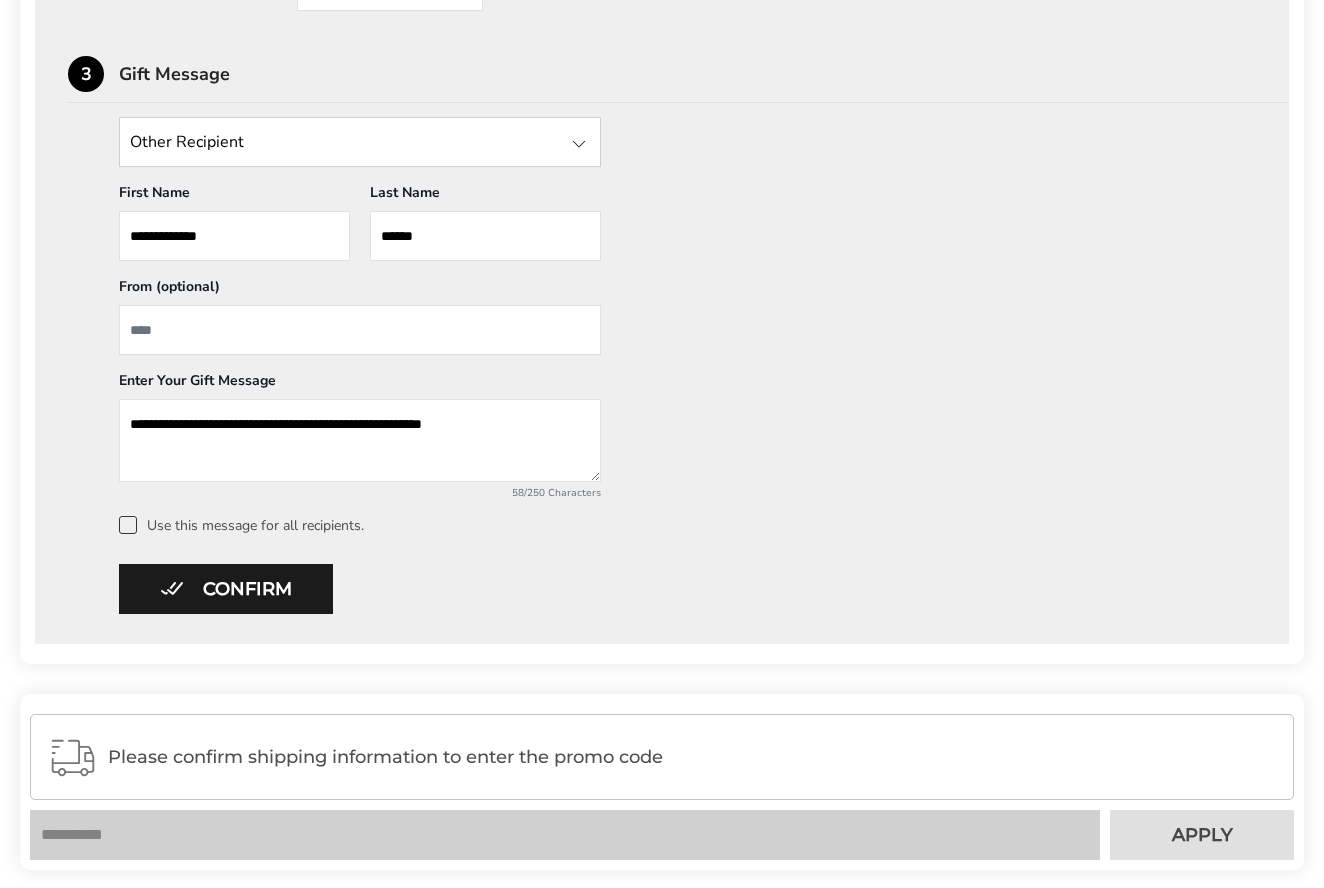 scroll, scrollTop: 898, scrollLeft: 0, axis: vertical 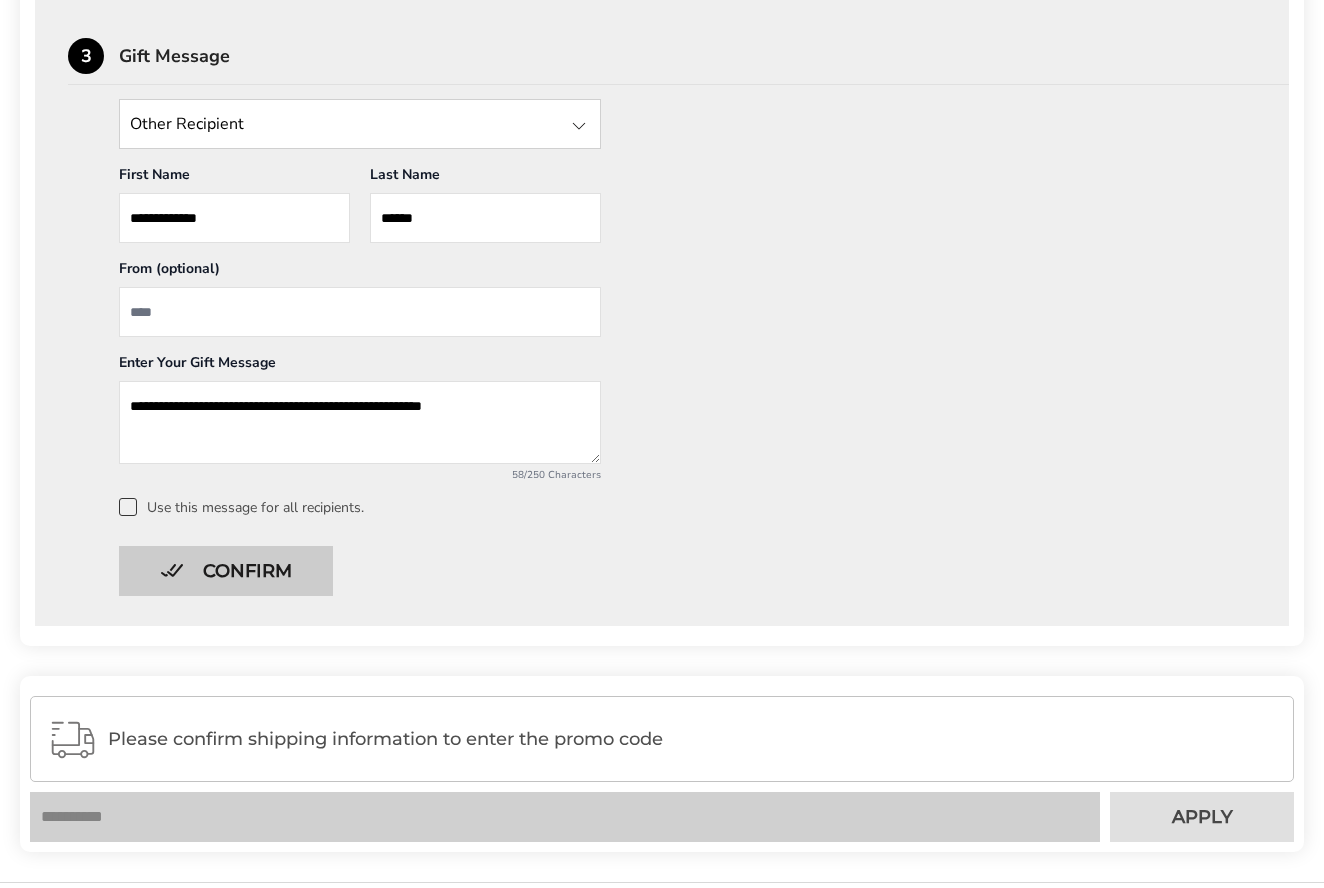 type on "**********" 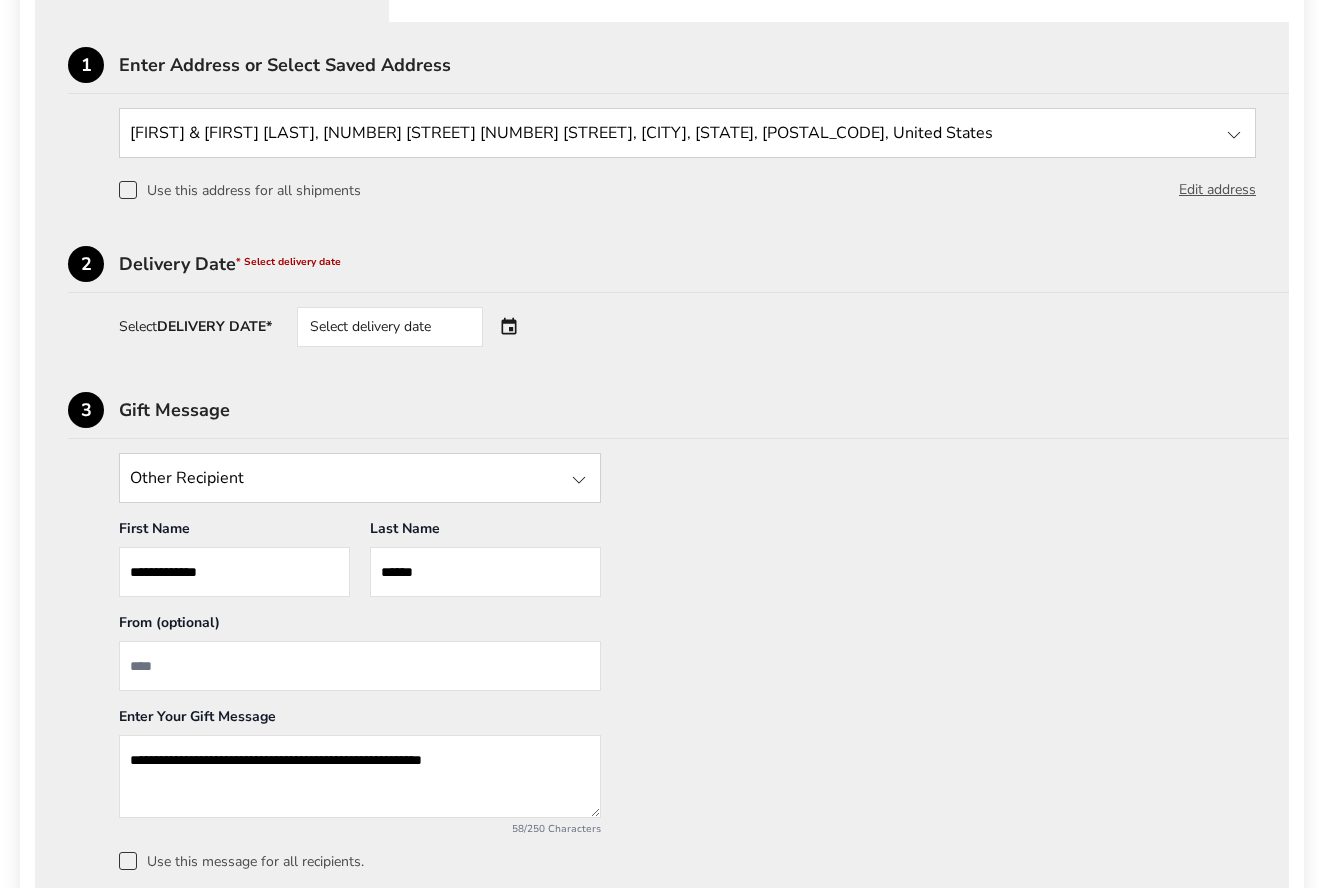 scroll, scrollTop: 543, scrollLeft: 0, axis: vertical 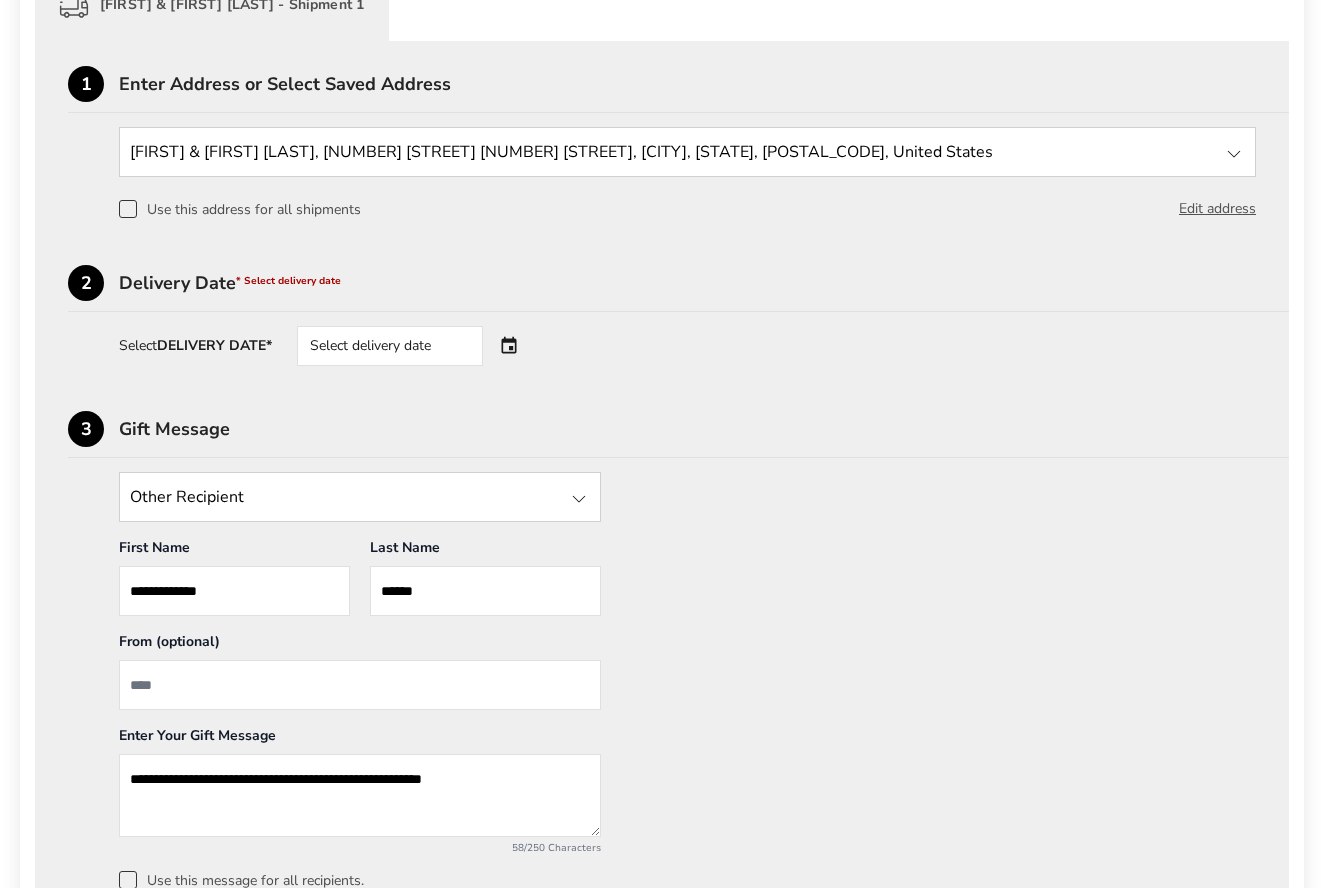 click on "Select delivery date" at bounding box center [418, 346] 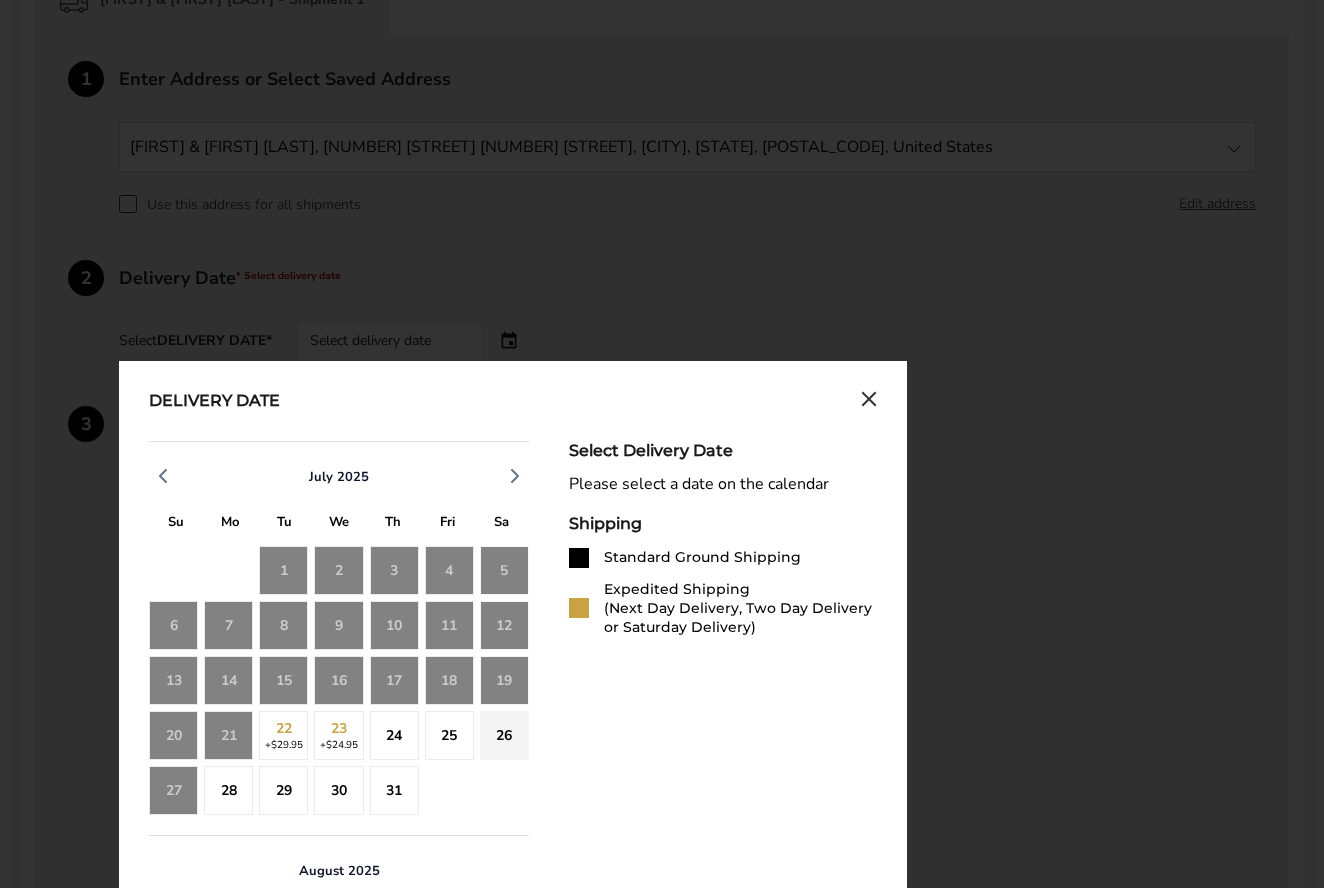 scroll, scrollTop: 548, scrollLeft: 0, axis: vertical 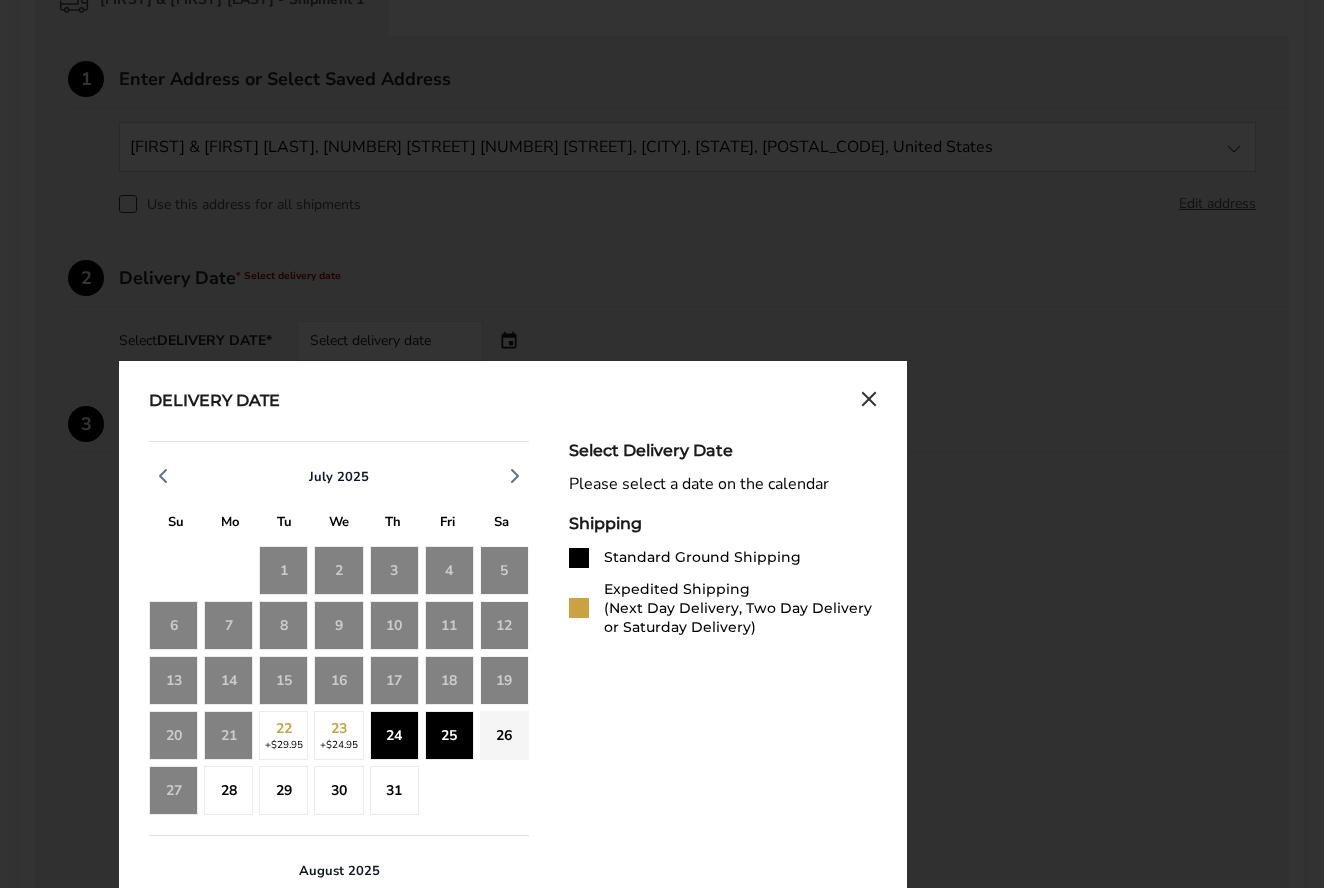 click on "25" 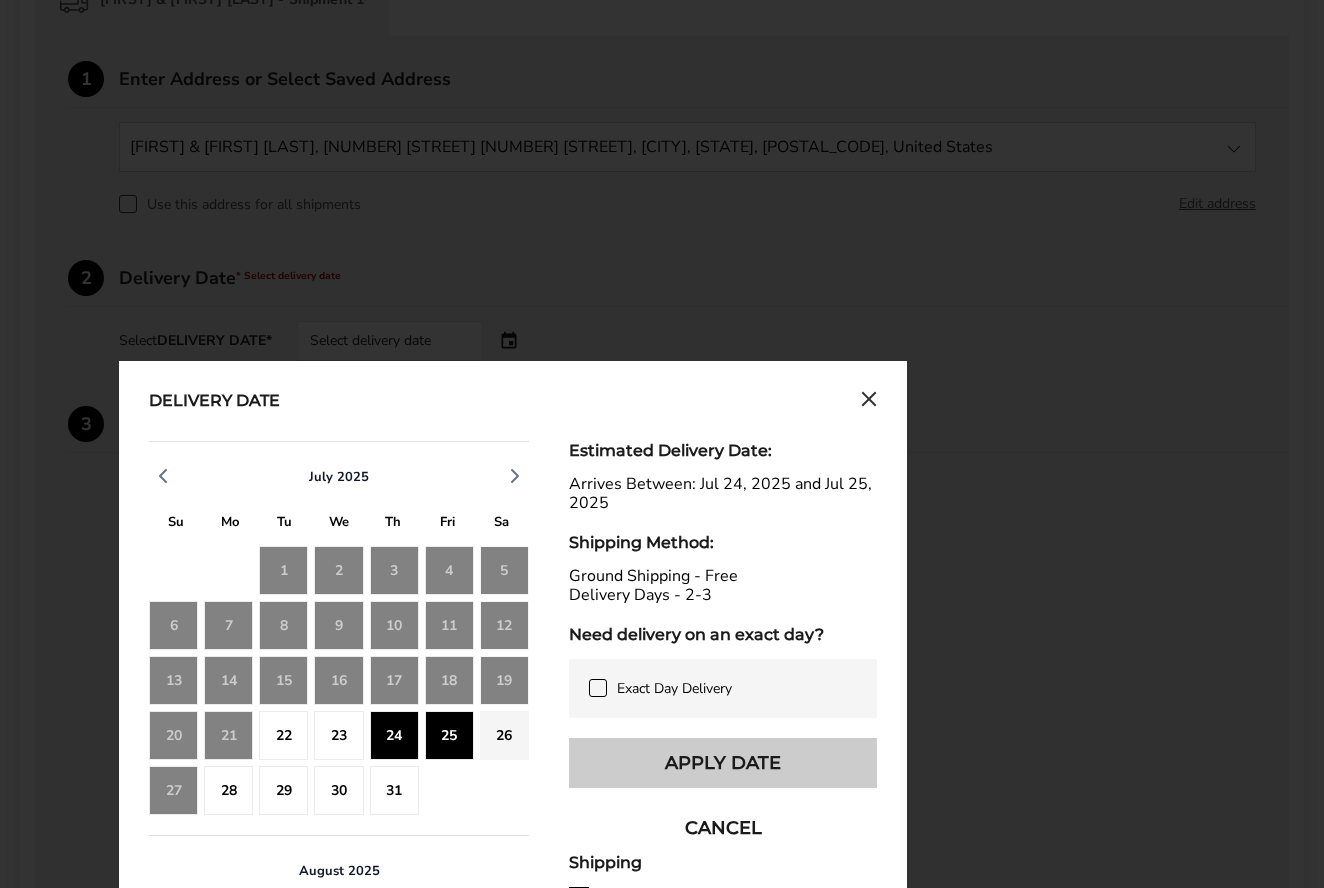 click on "Apply Date" at bounding box center (723, 763) 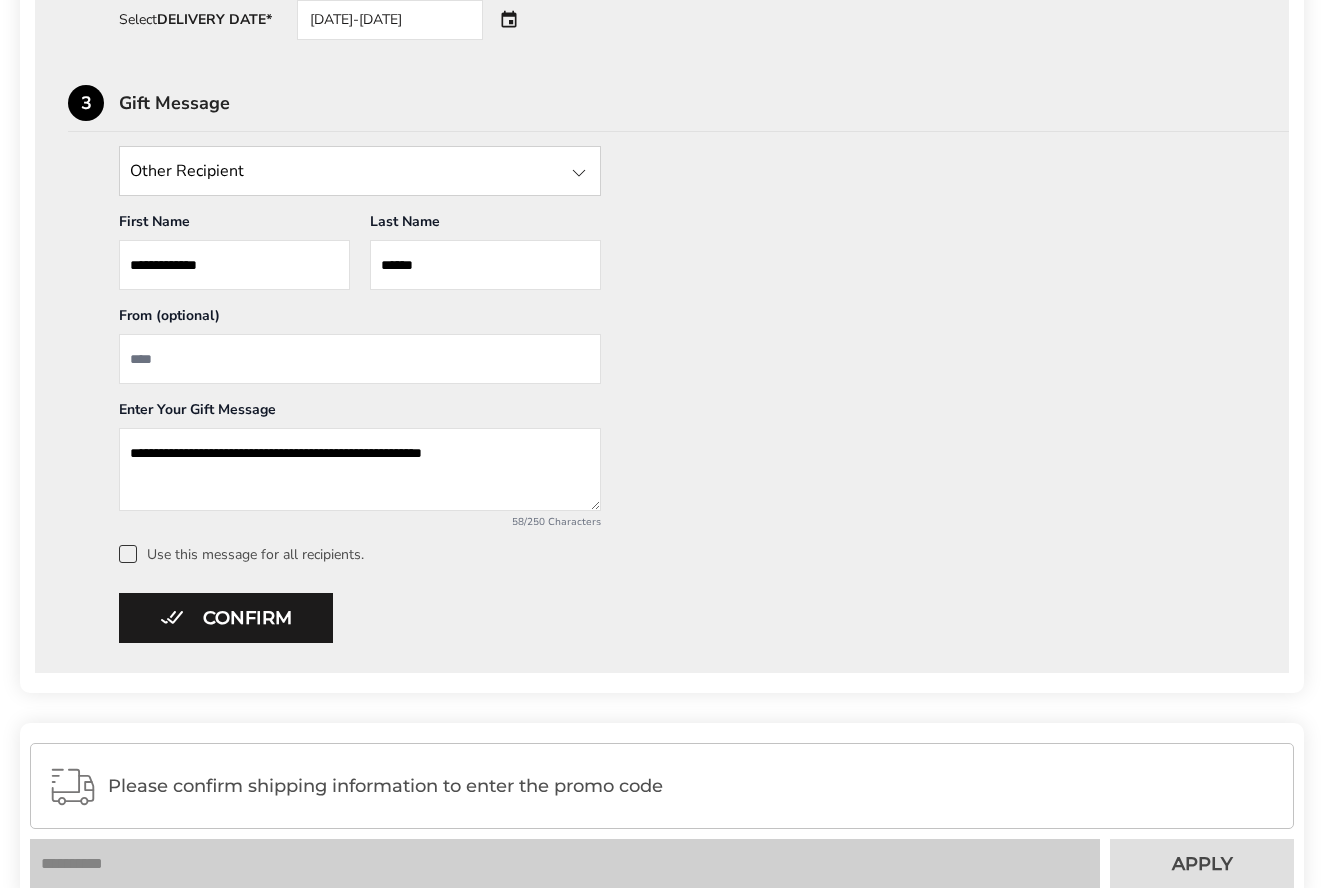 scroll, scrollTop: 879, scrollLeft: 0, axis: vertical 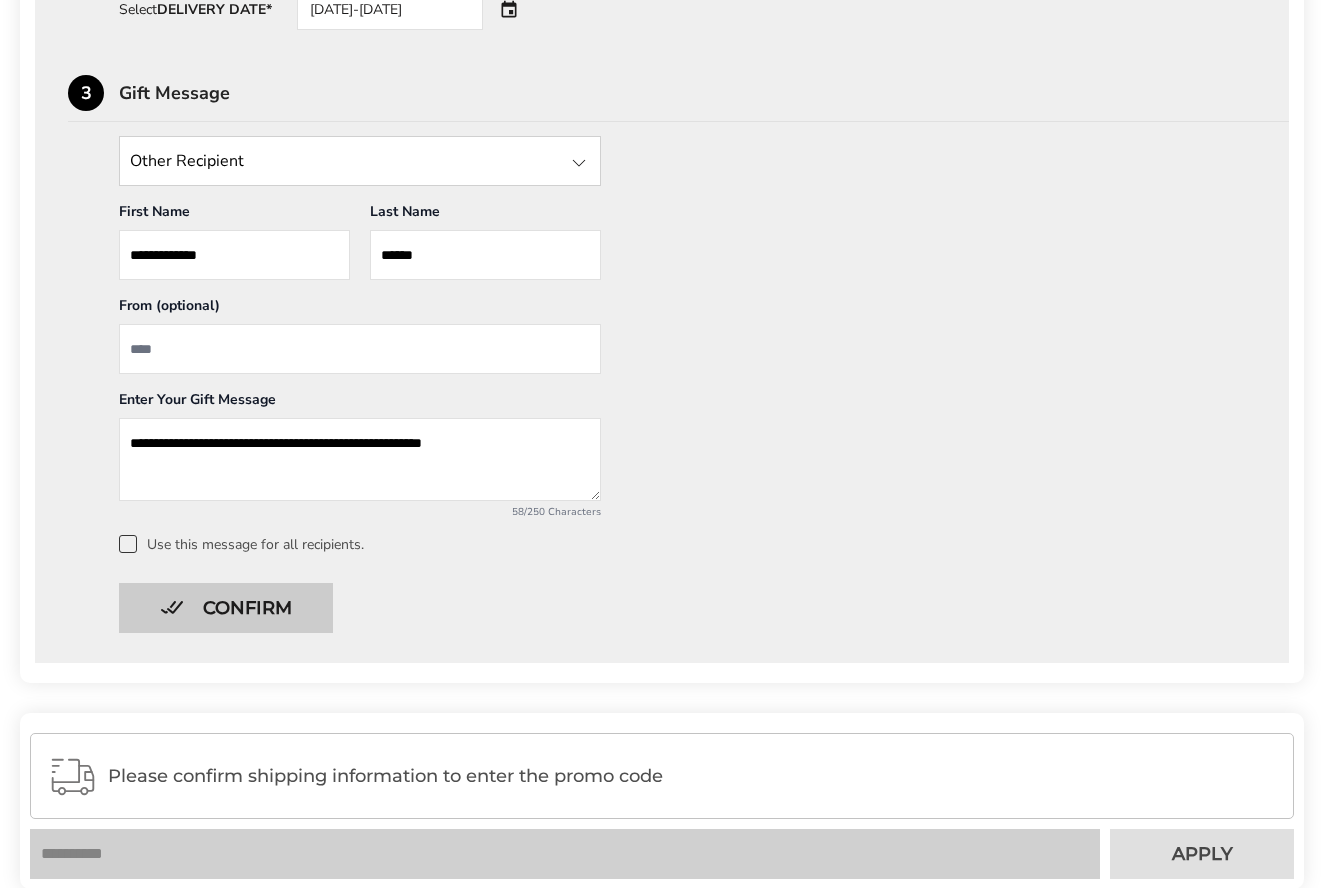 click on "Confirm" at bounding box center (226, 608) 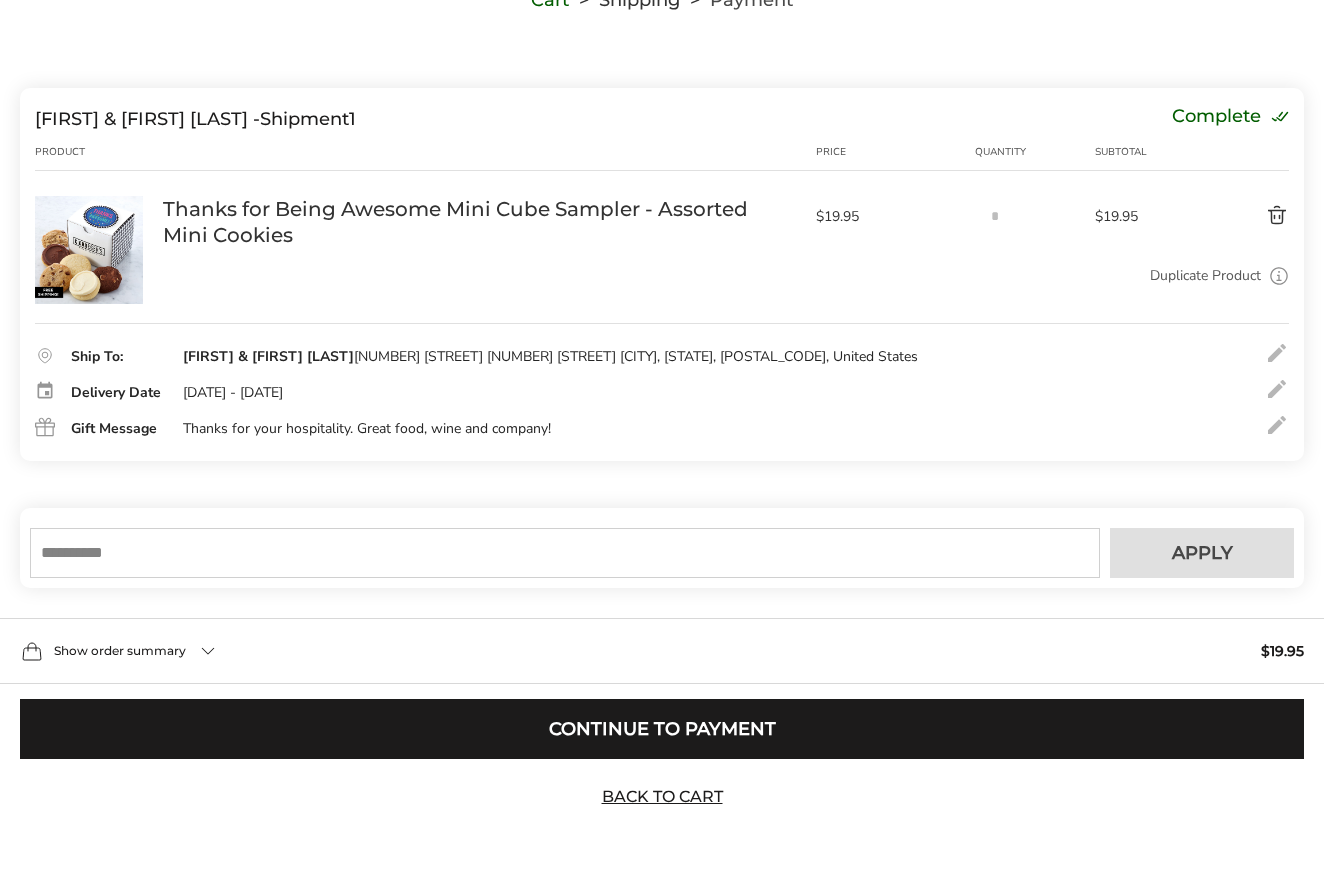 click at bounding box center [565, 553] 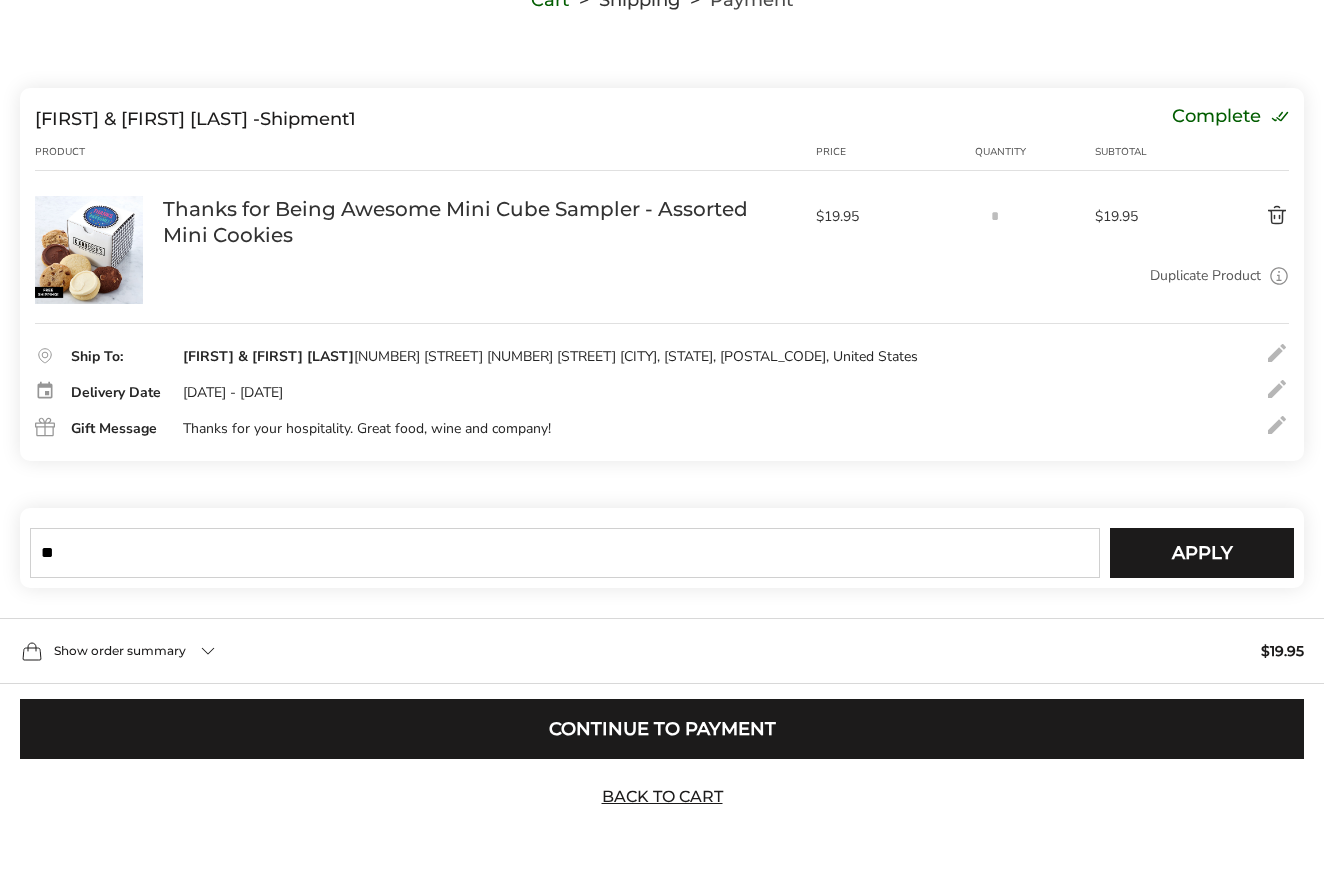 type on "*" 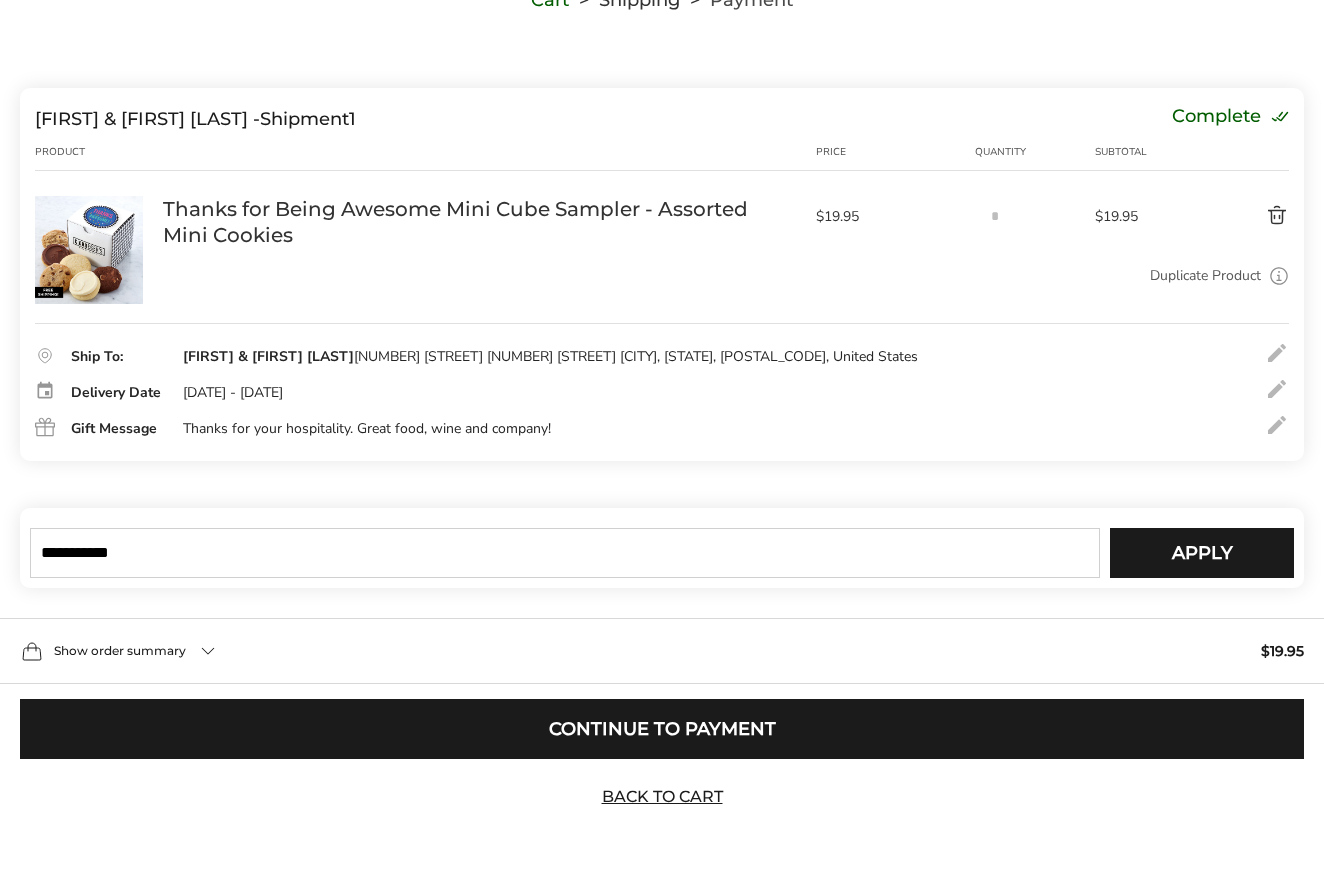 drag, startPoint x: 49, startPoint y: 553, endPoint x: 117, endPoint y: 557, distance: 68.117546 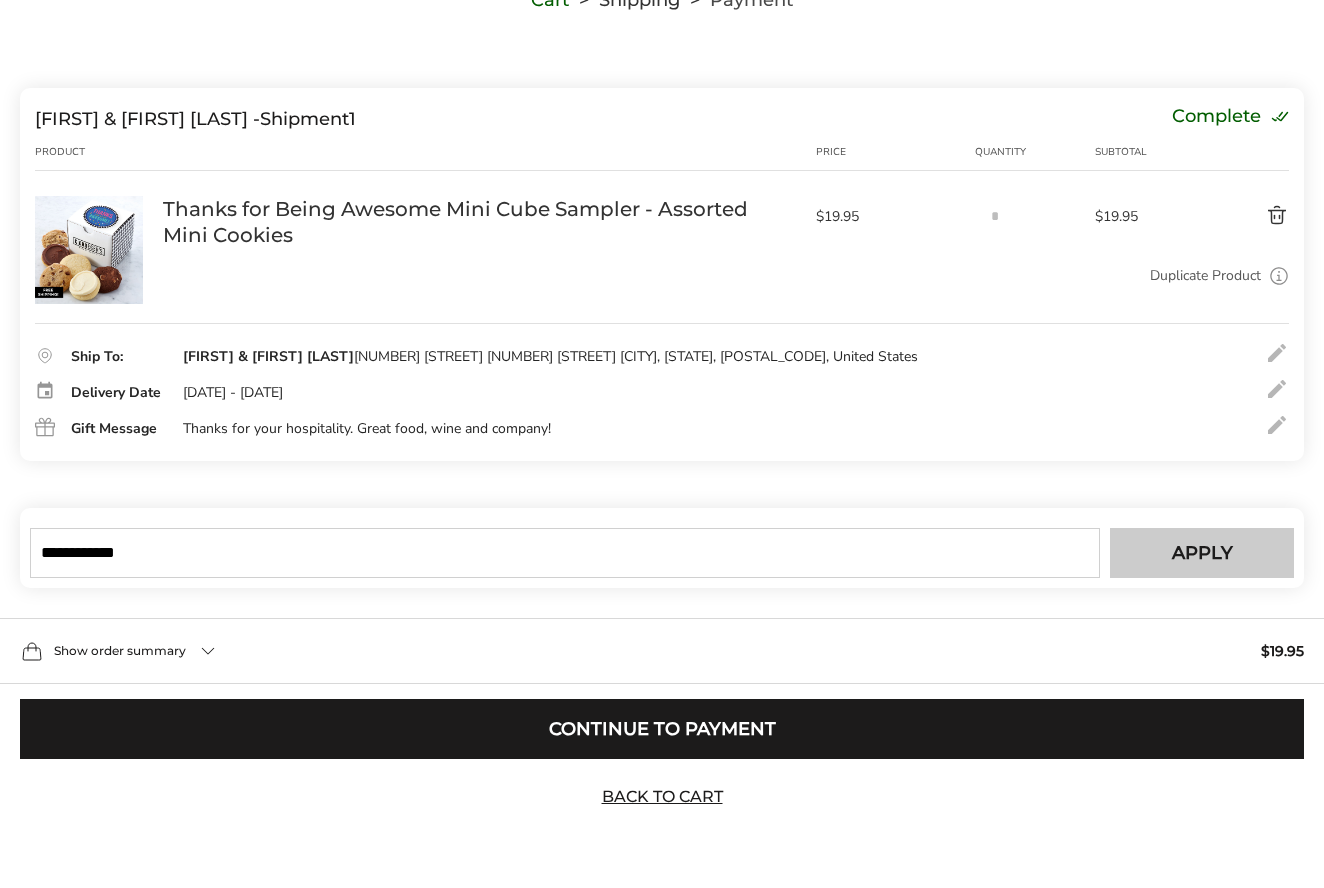 type on "**********" 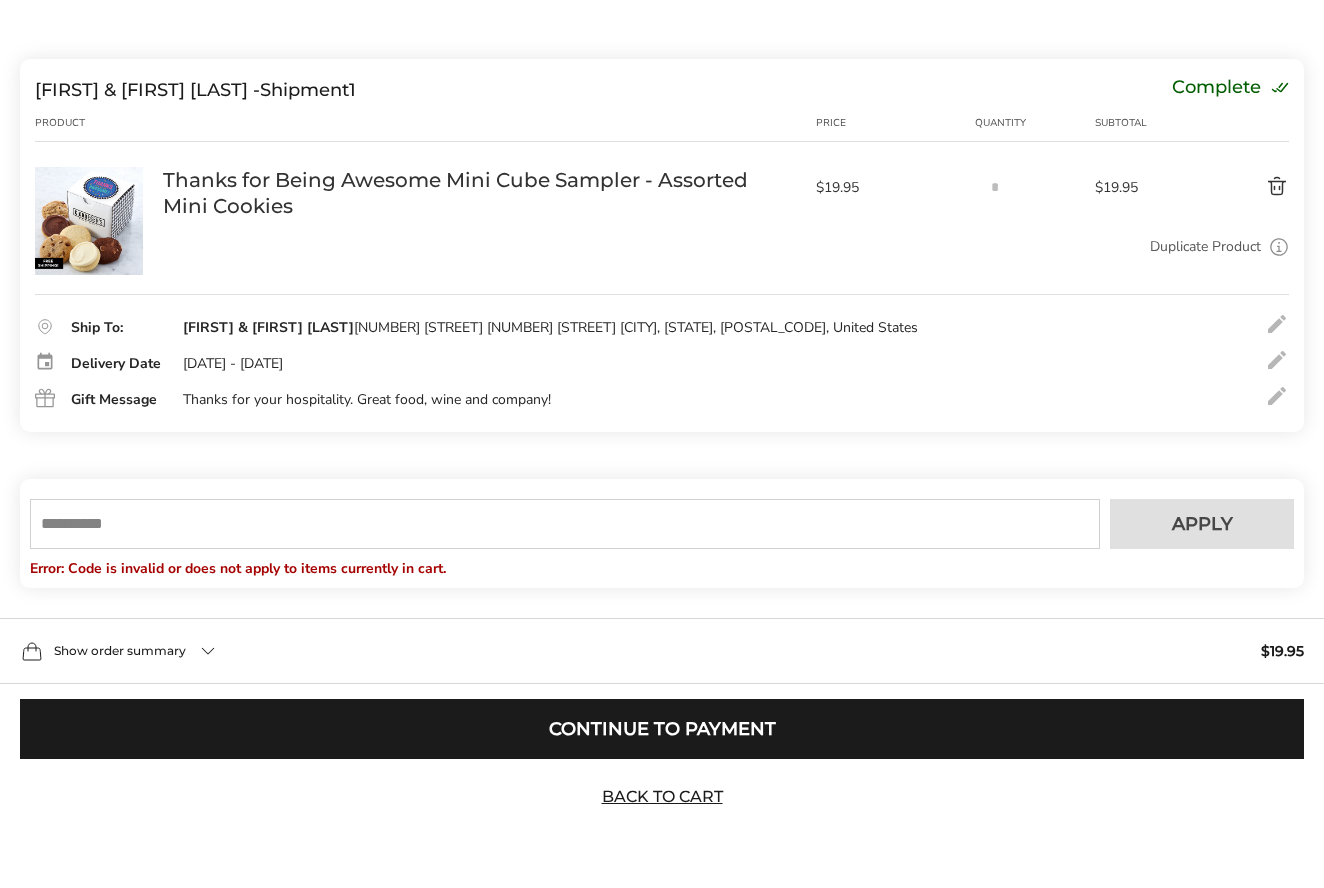 scroll, scrollTop: 249, scrollLeft: 0, axis: vertical 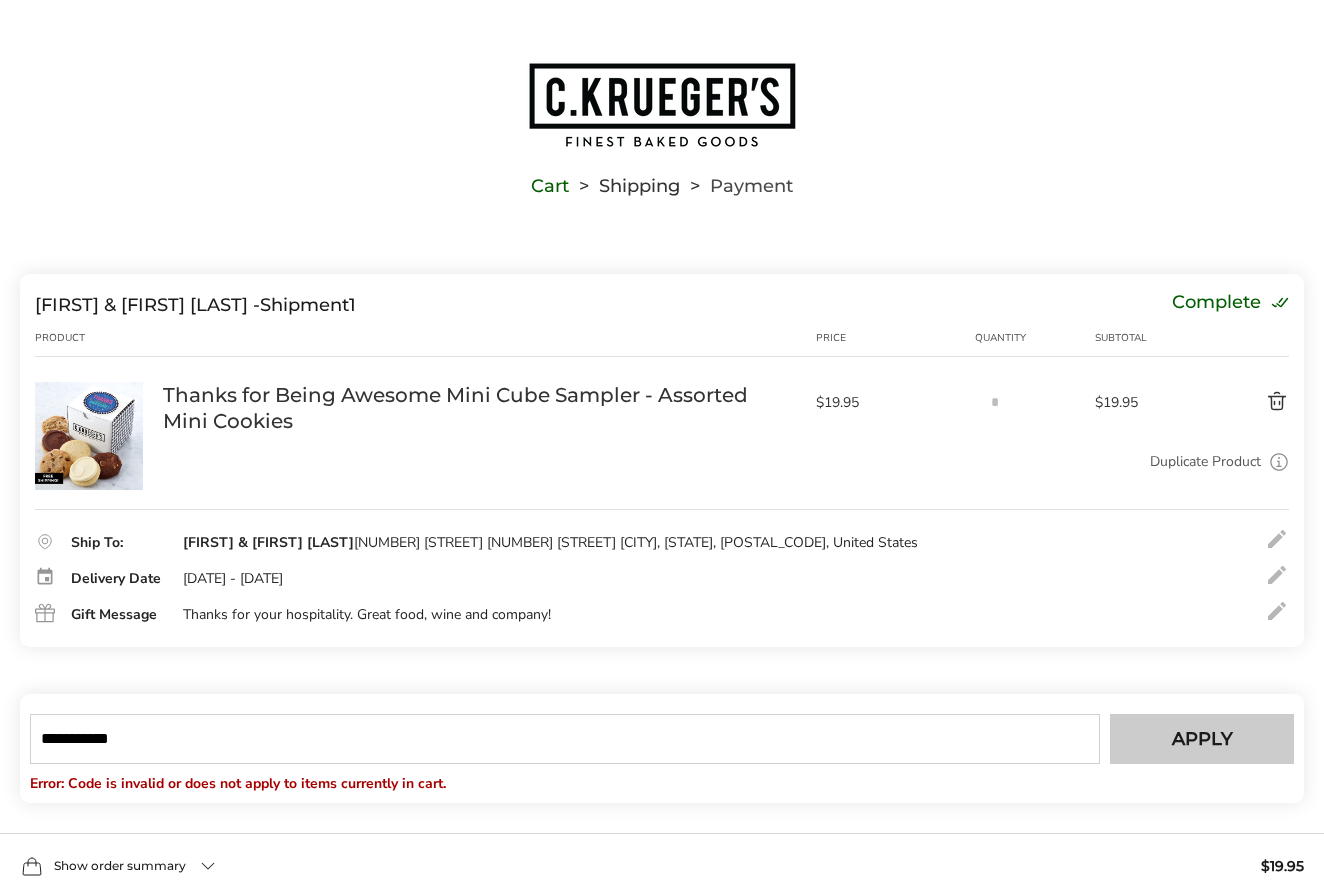 type on "**********" 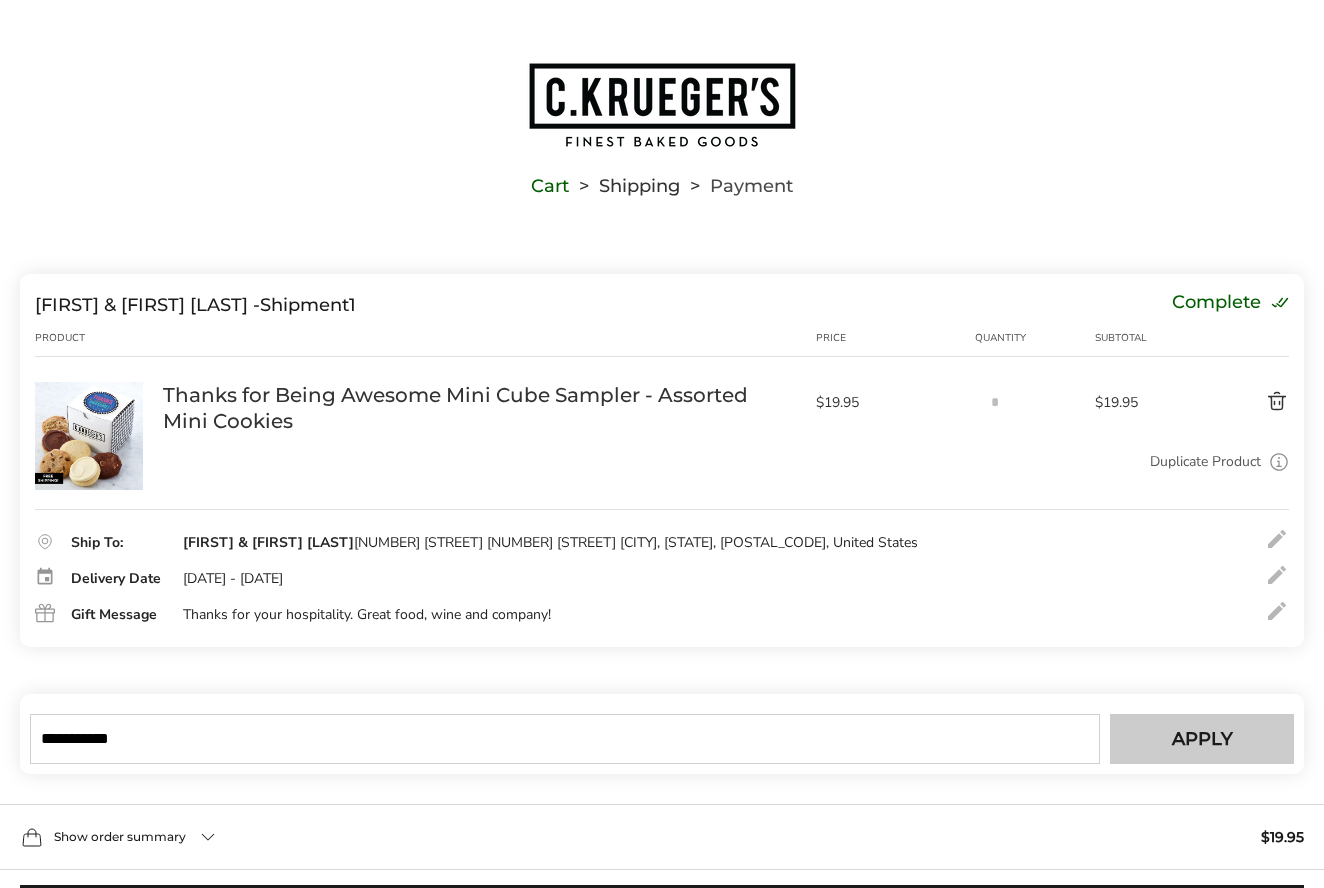 type 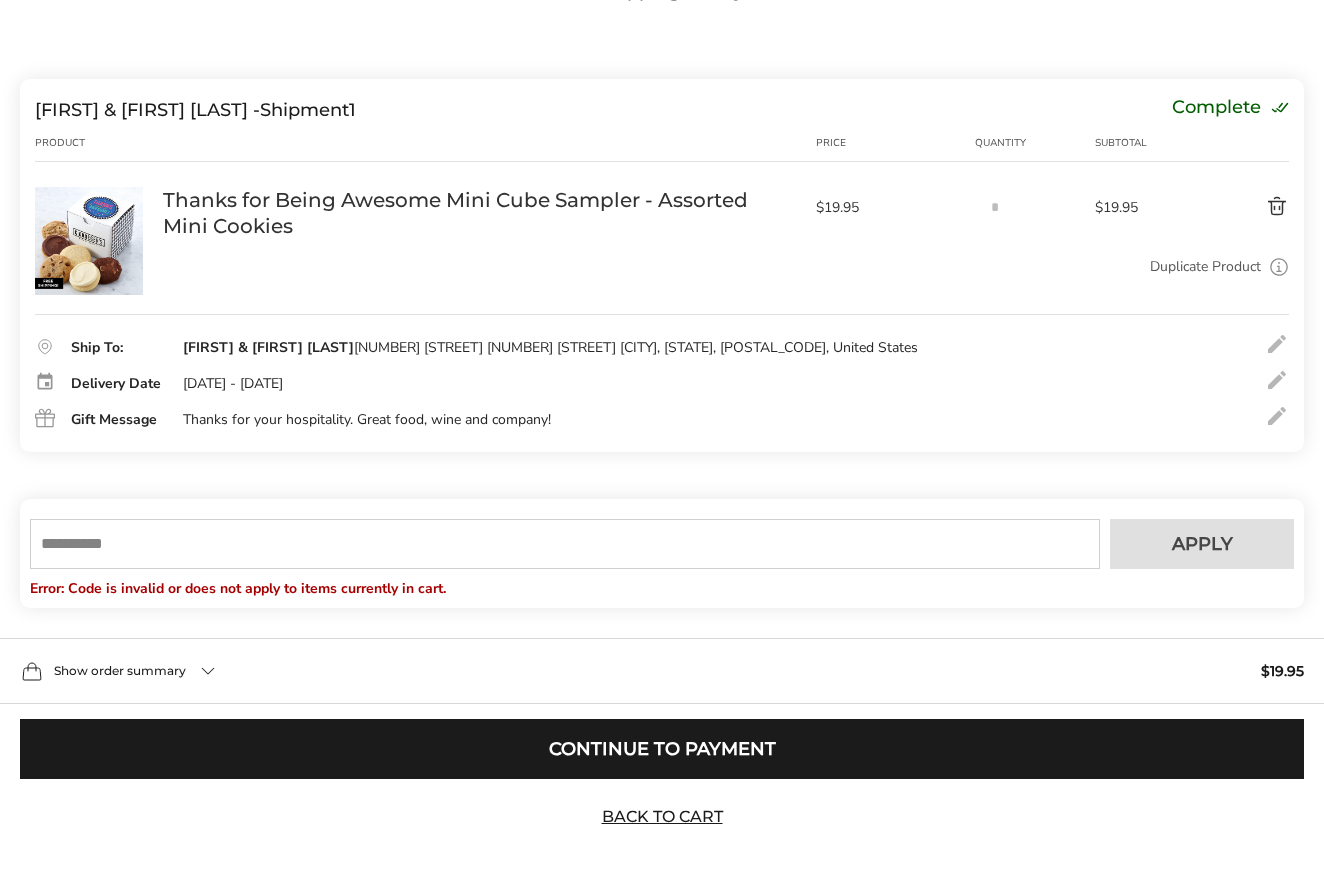 scroll, scrollTop: 197, scrollLeft: 0, axis: vertical 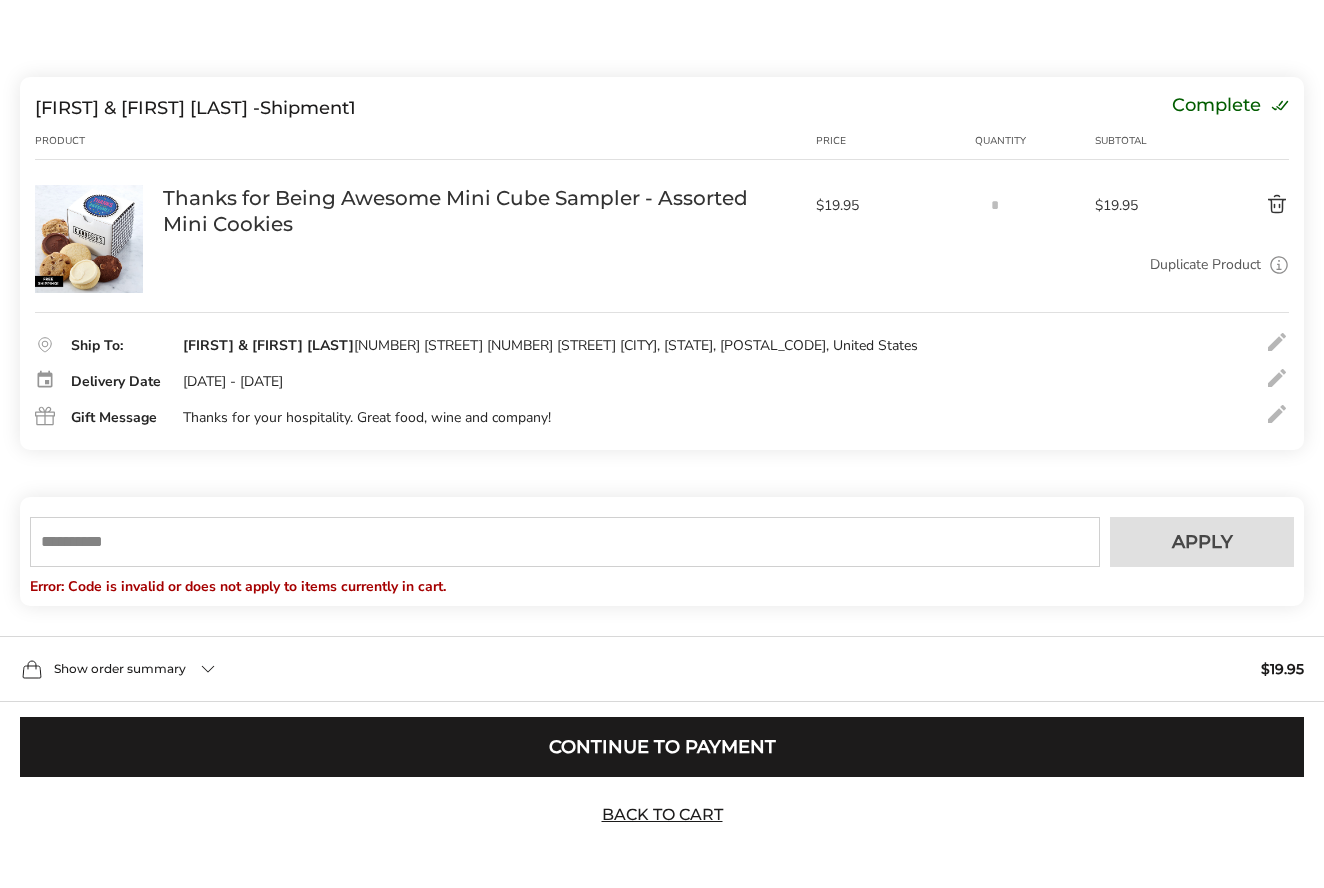 click on "Continue to Payment" at bounding box center (662, 747) 